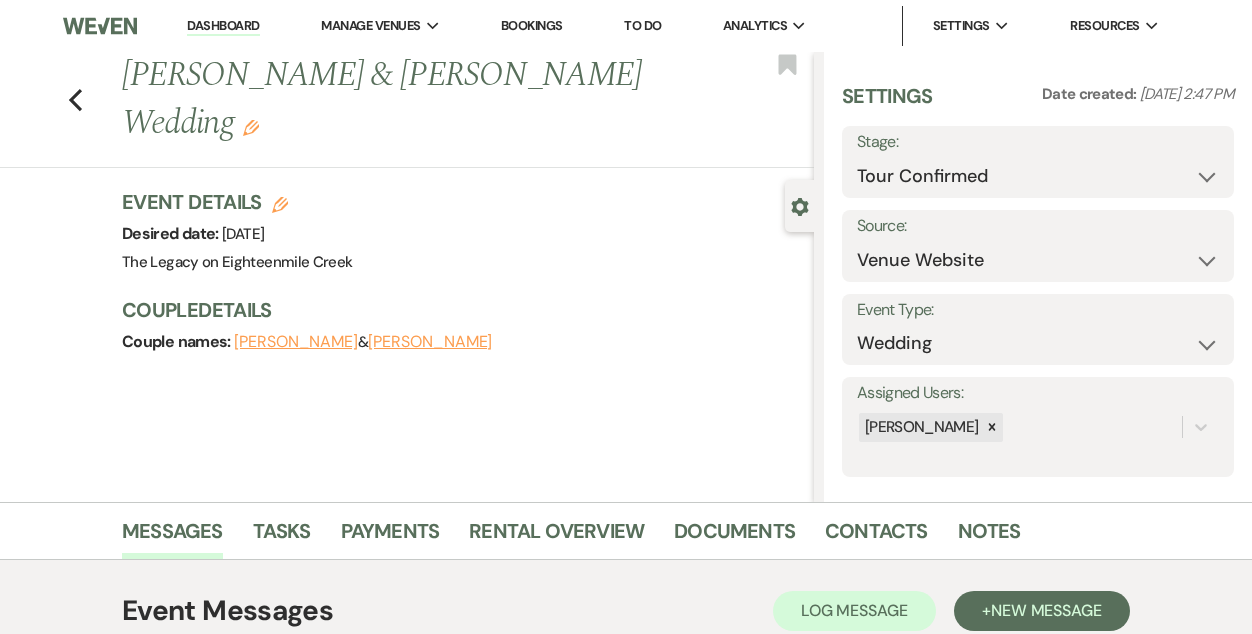 select on "4" 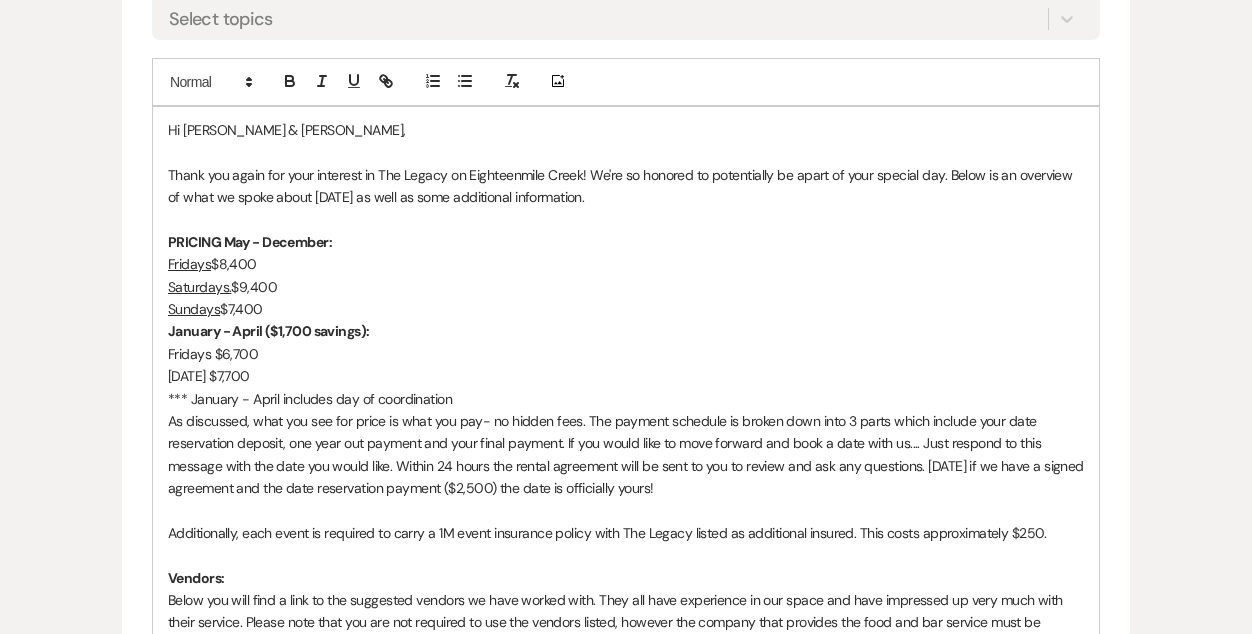 scroll, scrollTop: 0, scrollLeft: 0, axis: both 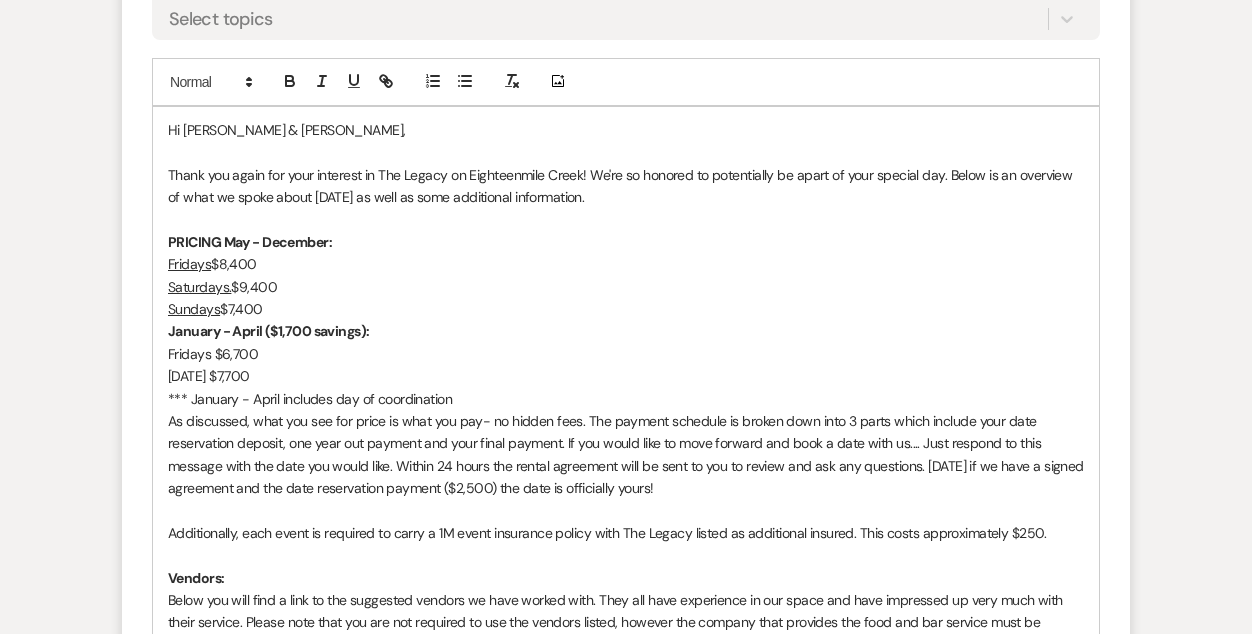 type 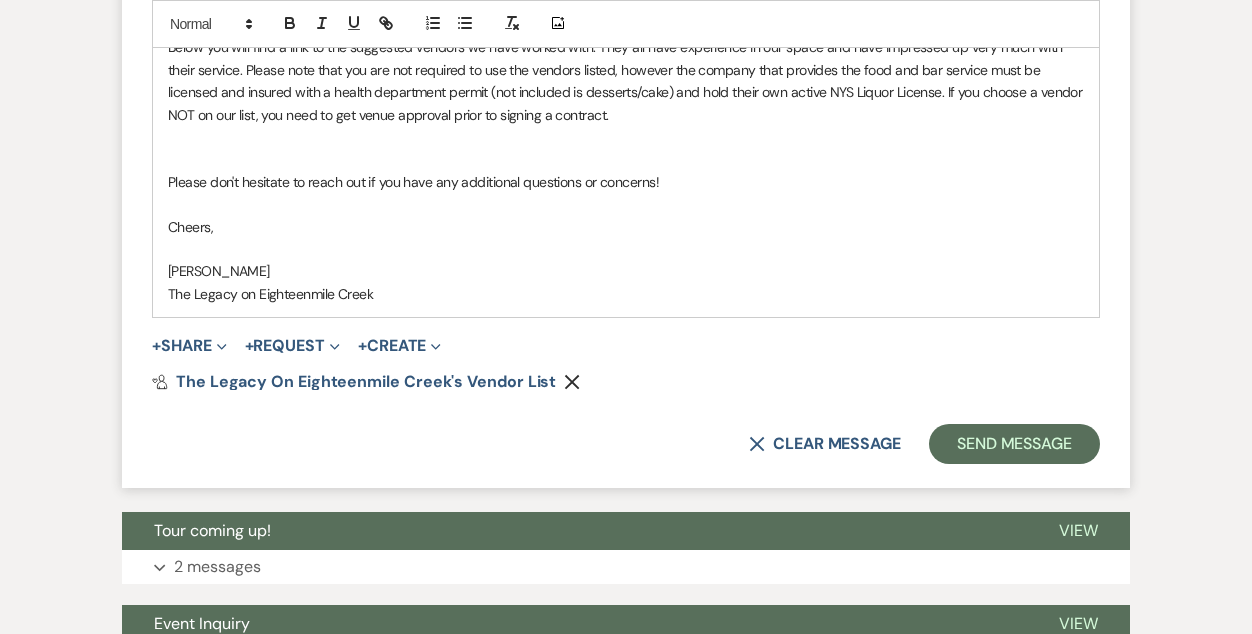 scroll, scrollTop: 1740, scrollLeft: 0, axis: vertical 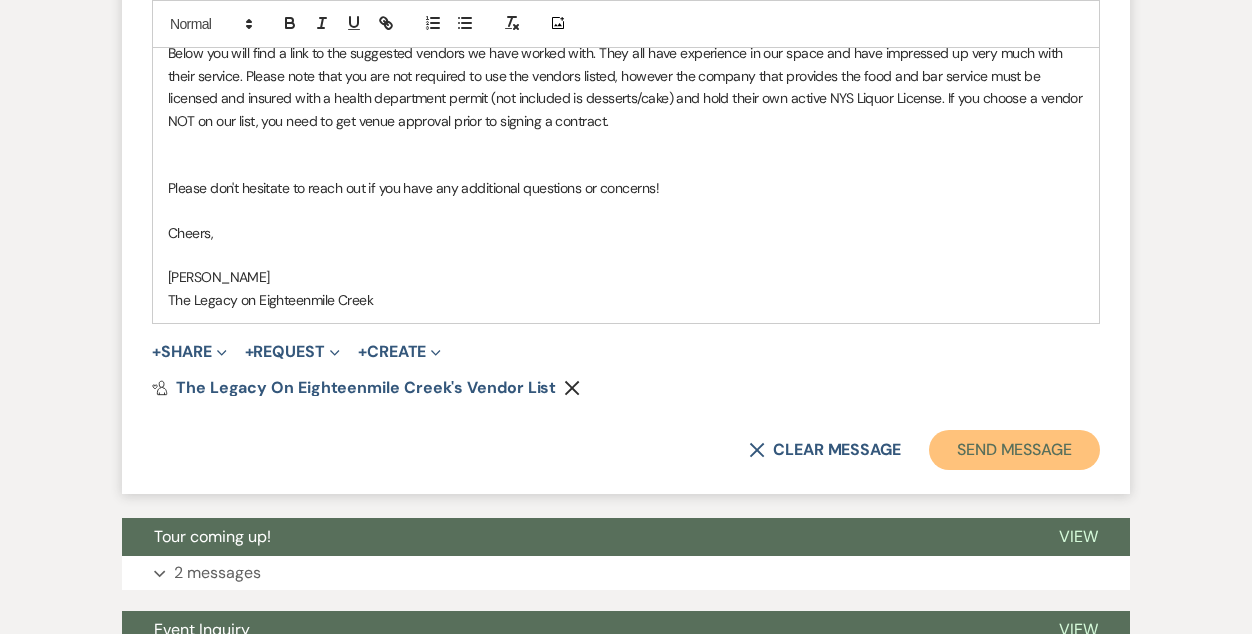 click on "Send Message" at bounding box center [1014, 450] 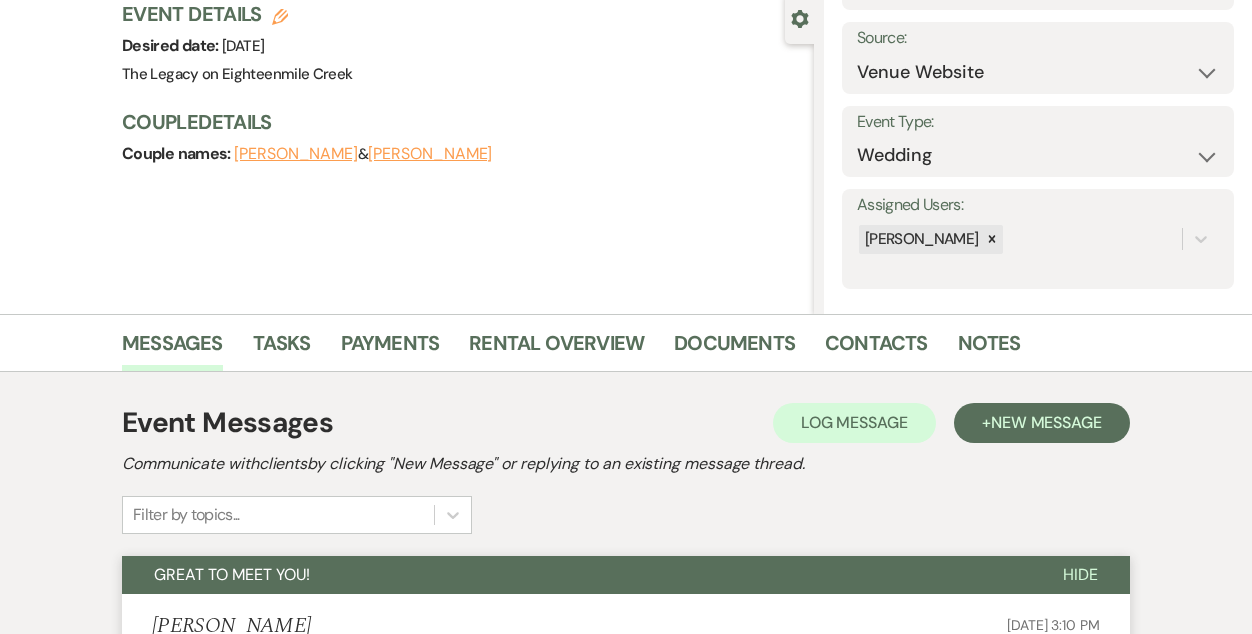 scroll, scrollTop: 0, scrollLeft: 0, axis: both 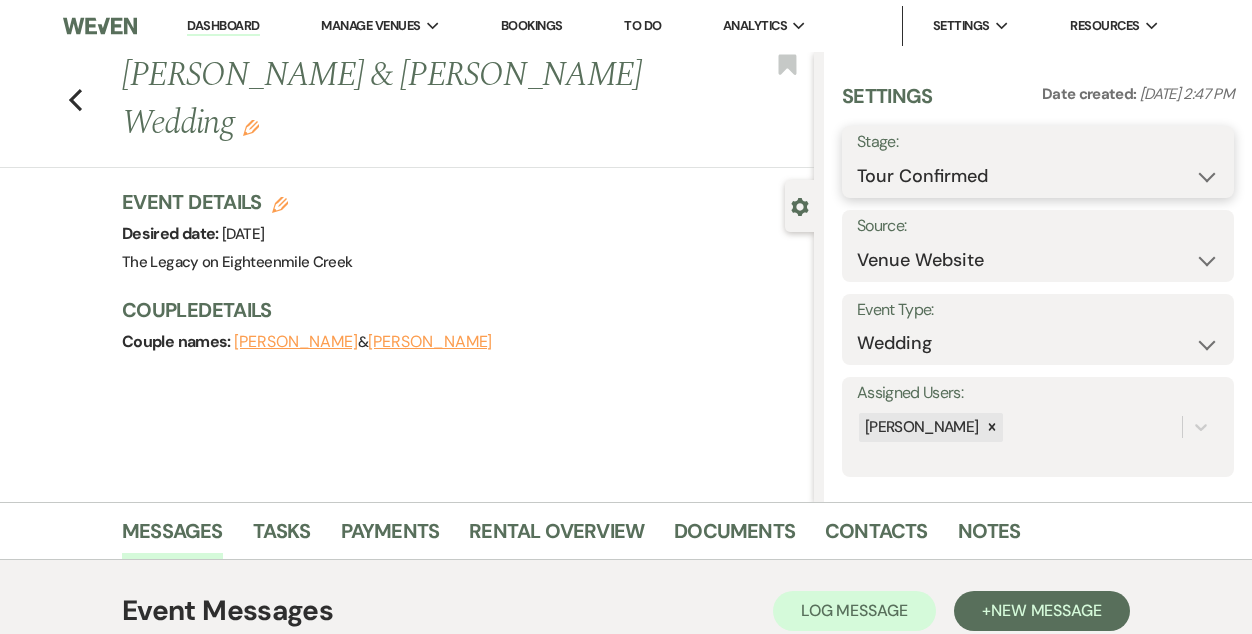 click on "Inquiry Follow Up Tour Requested Tour Confirmed Toured Proposal Sent Booked Lost" at bounding box center (1038, 176) 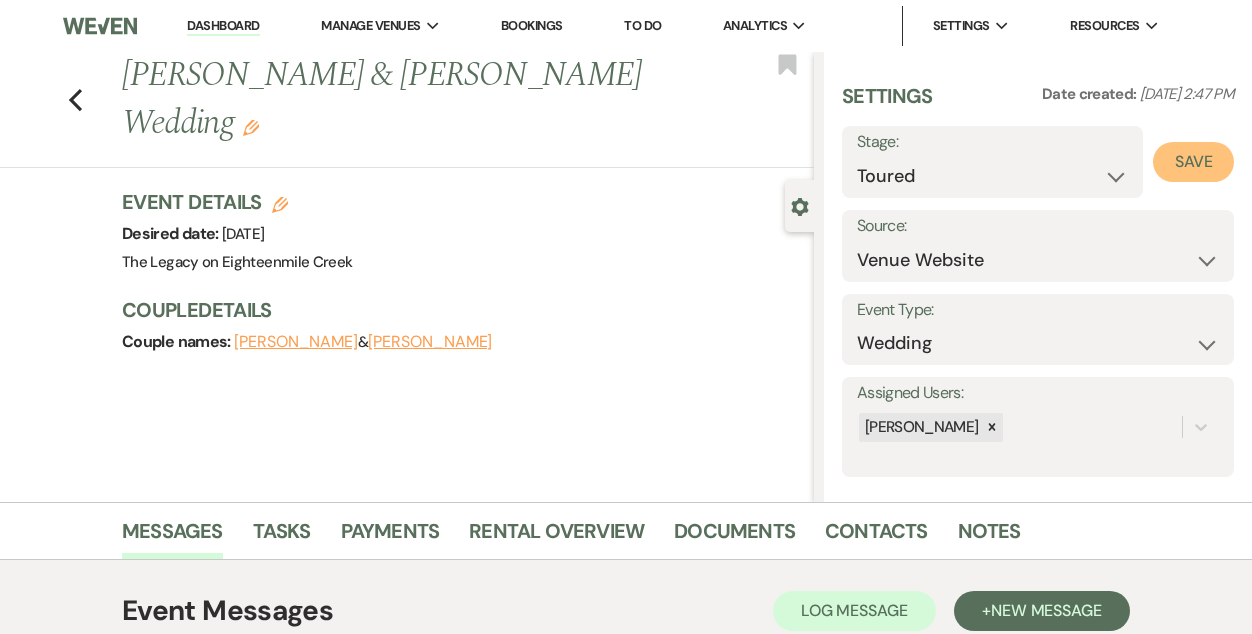 click on "Save" at bounding box center [1193, 162] 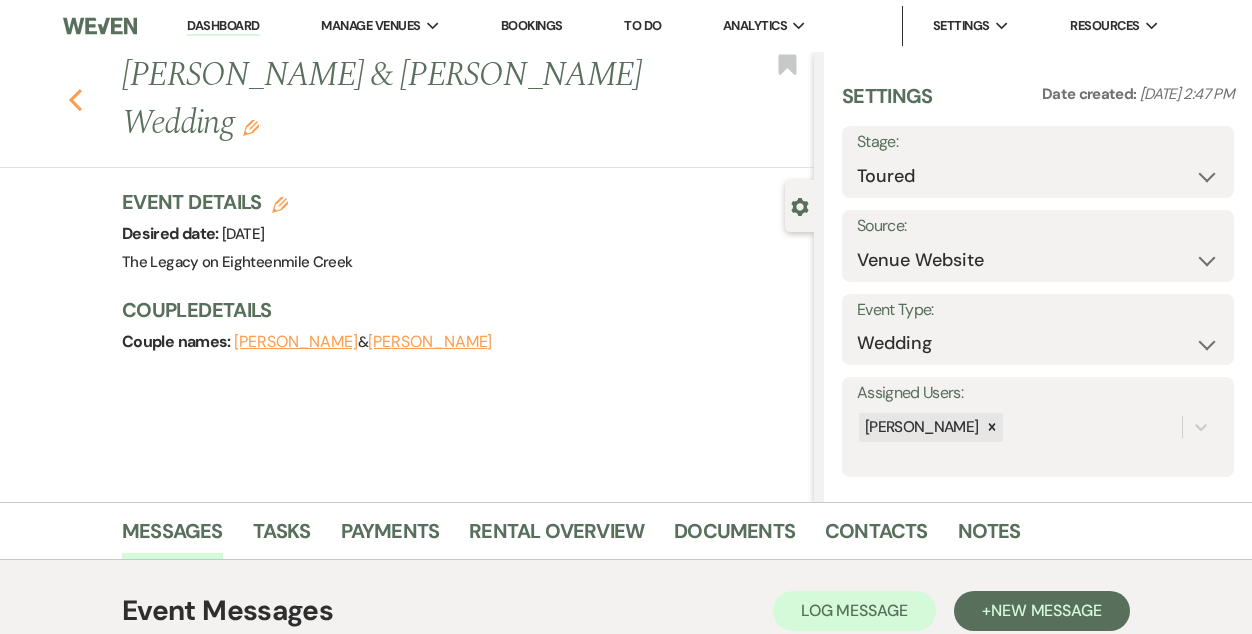 click on "Previous" 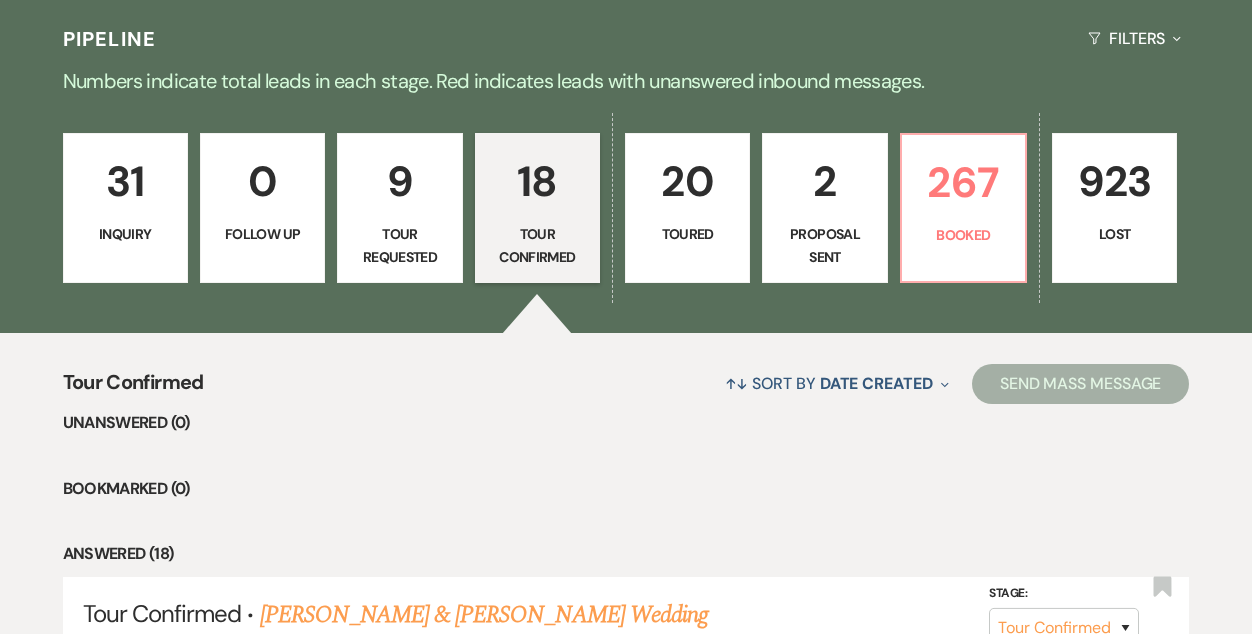 scroll, scrollTop: 0, scrollLeft: 0, axis: both 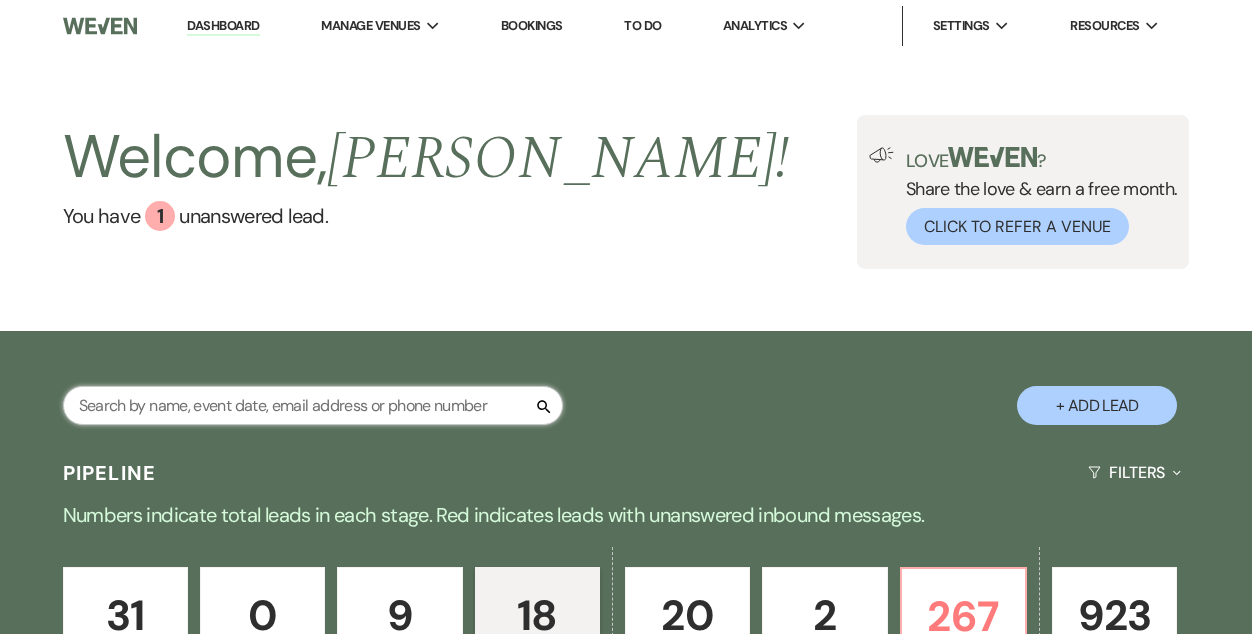click at bounding box center (313, 405) 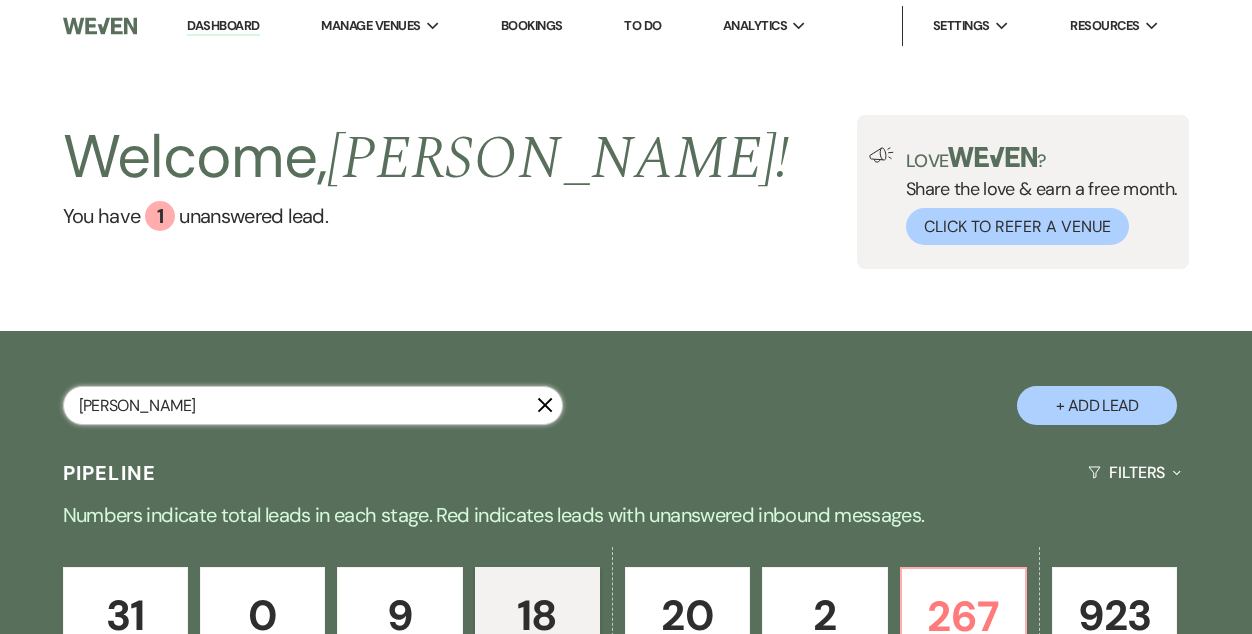 type on "[PERSON_NAME]" 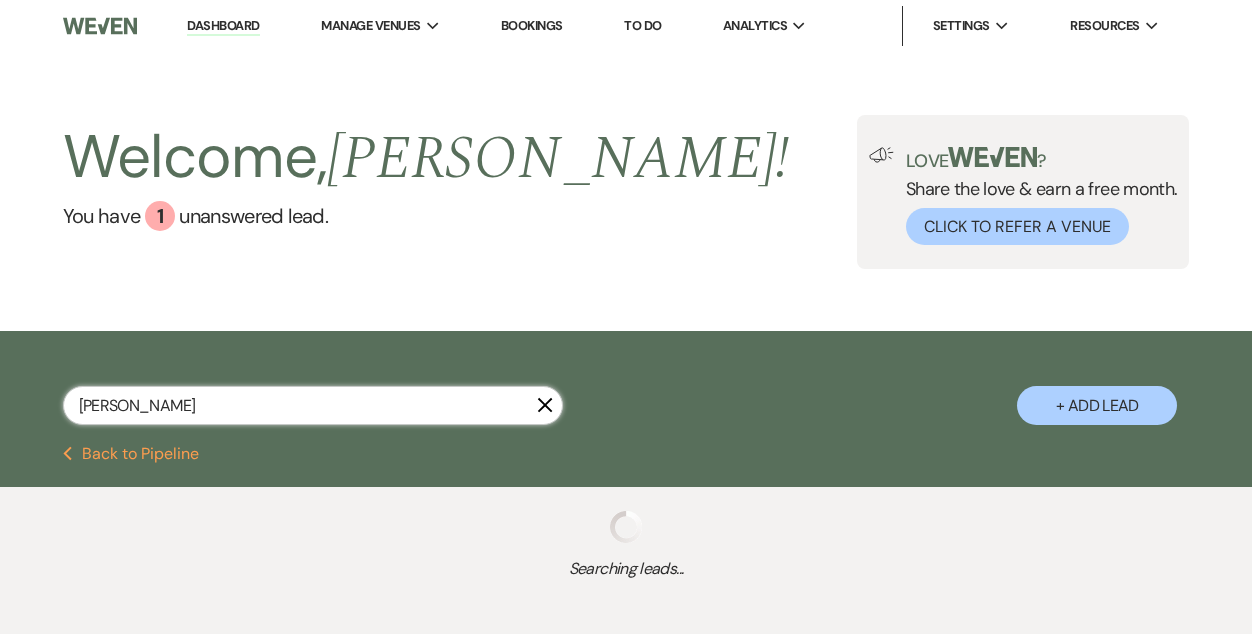 select on "2" 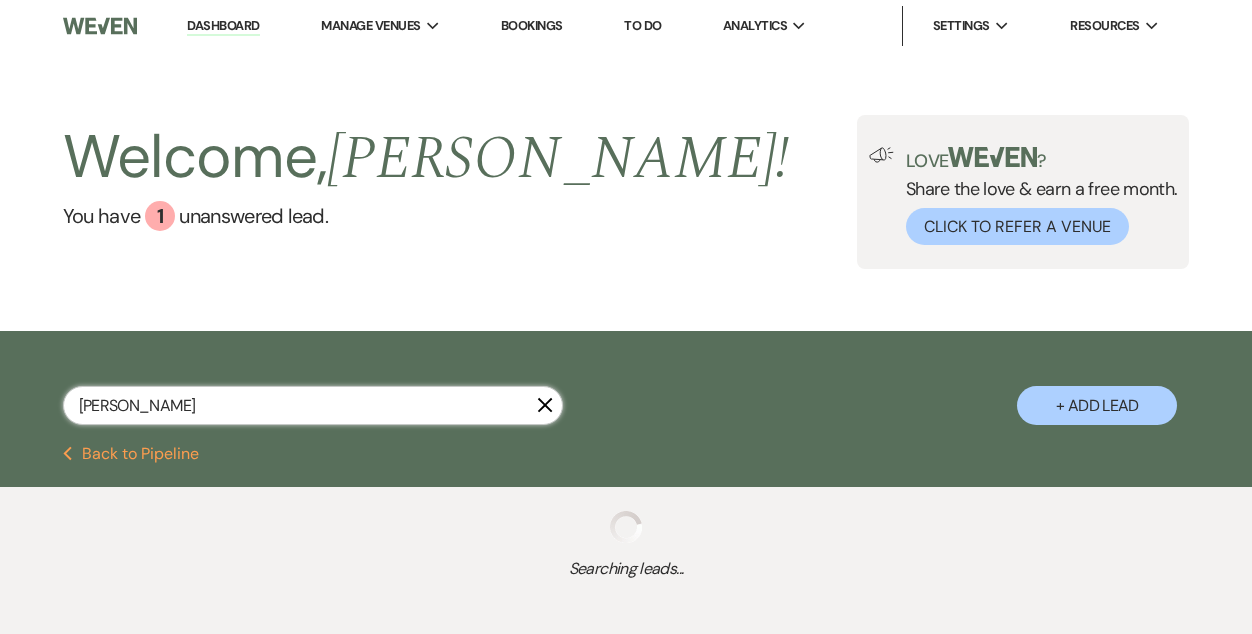 select on "8" 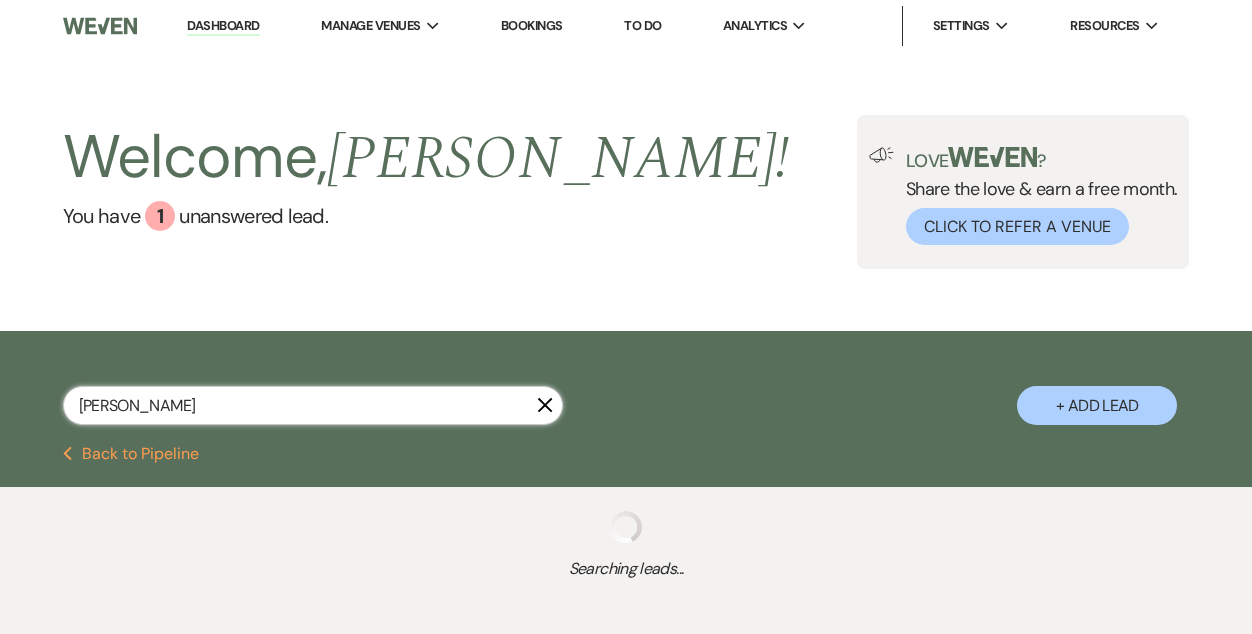 select on "6" 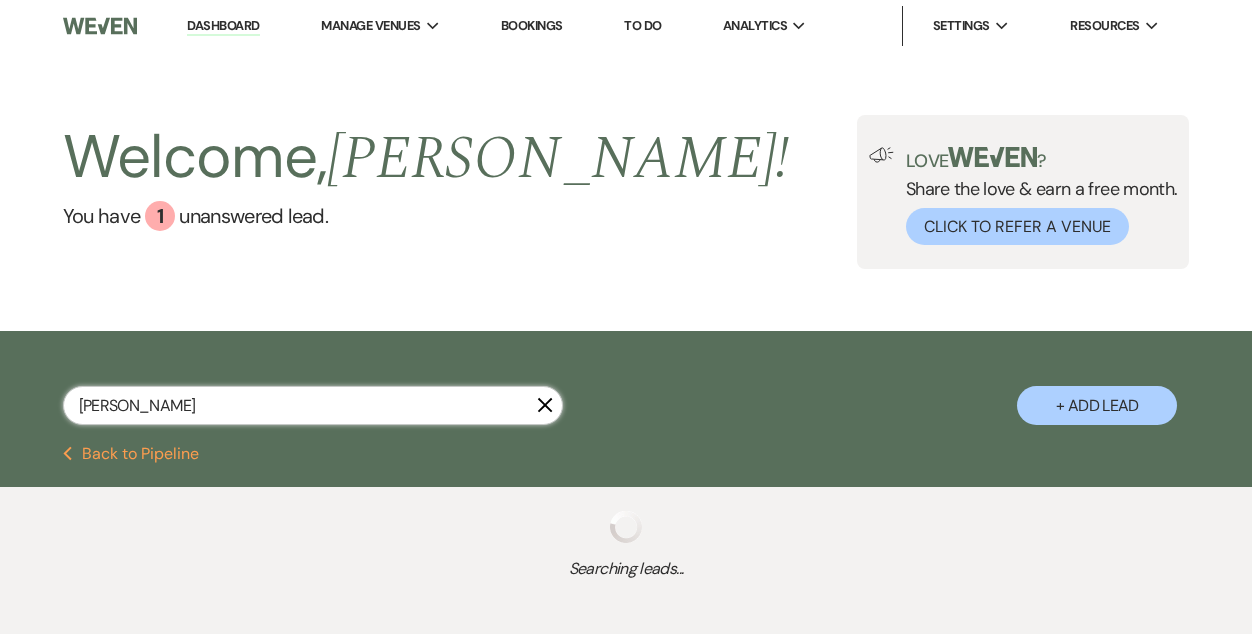 select on "8" 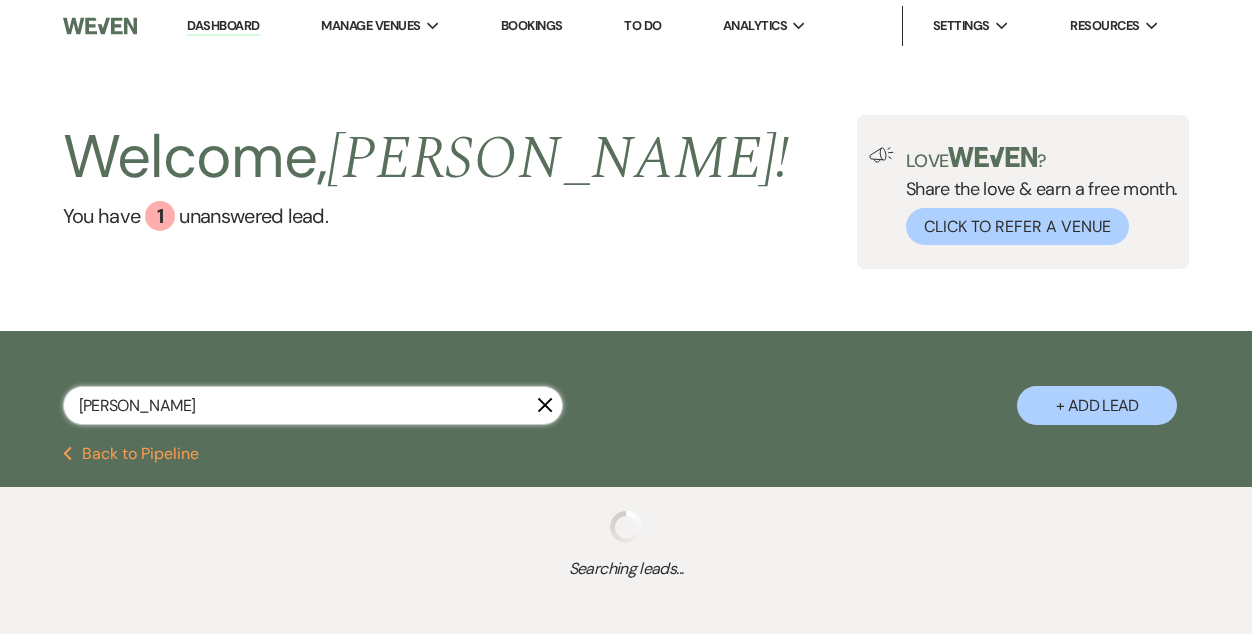 select on "5" 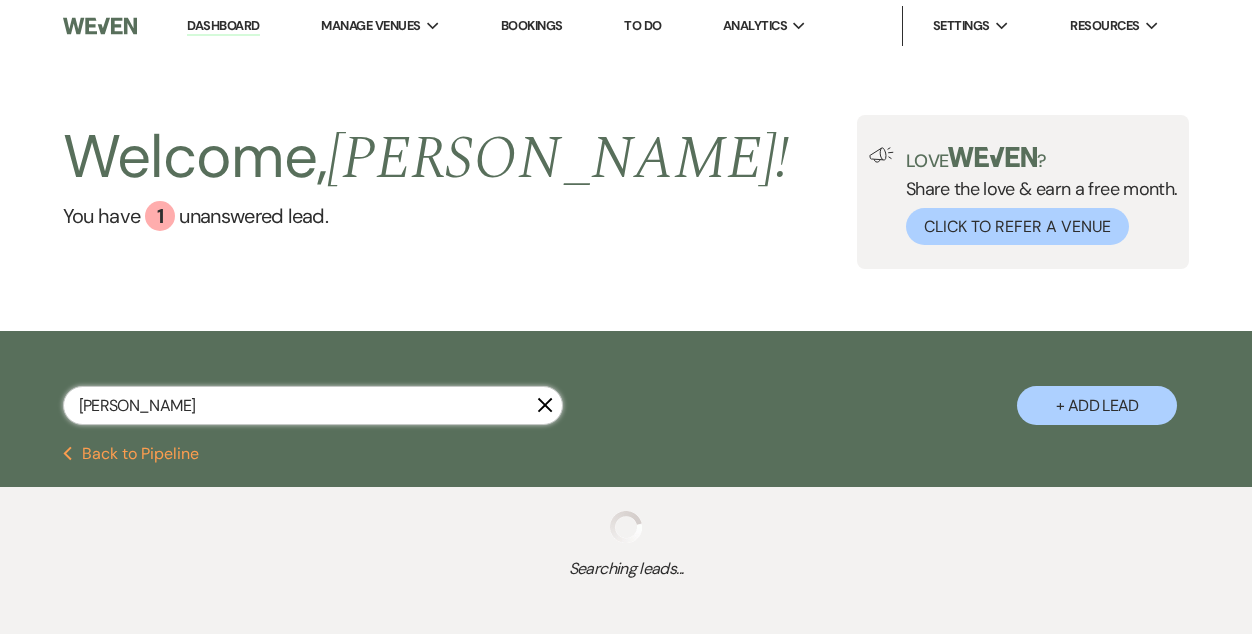 select on "8" 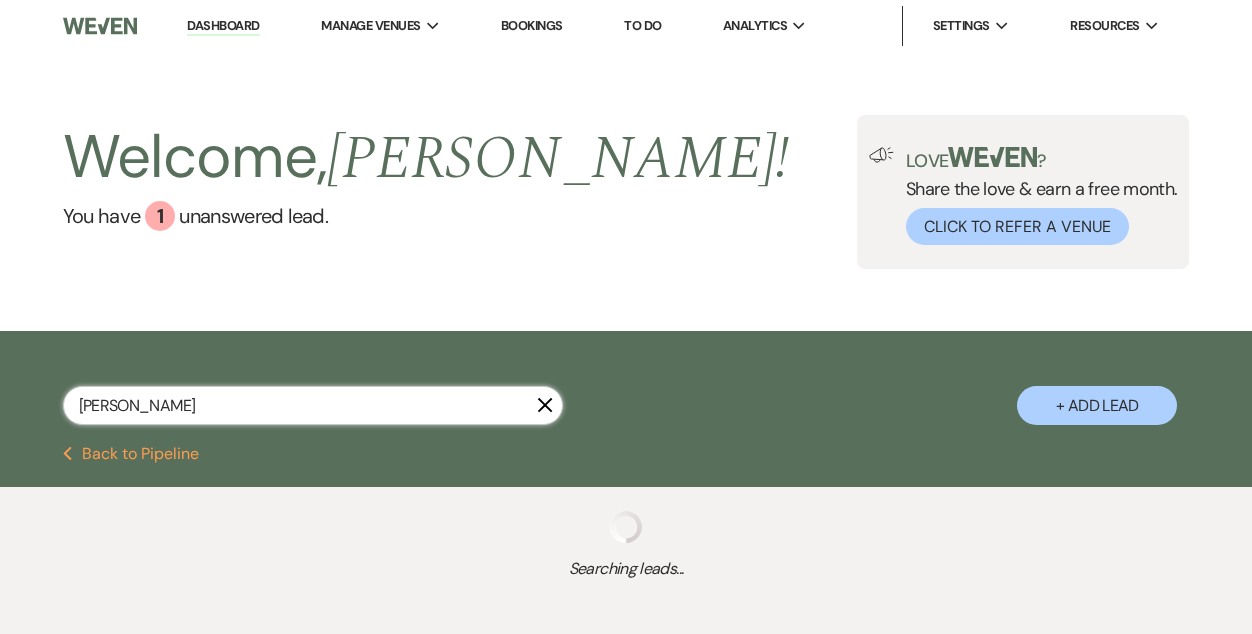select on "5" 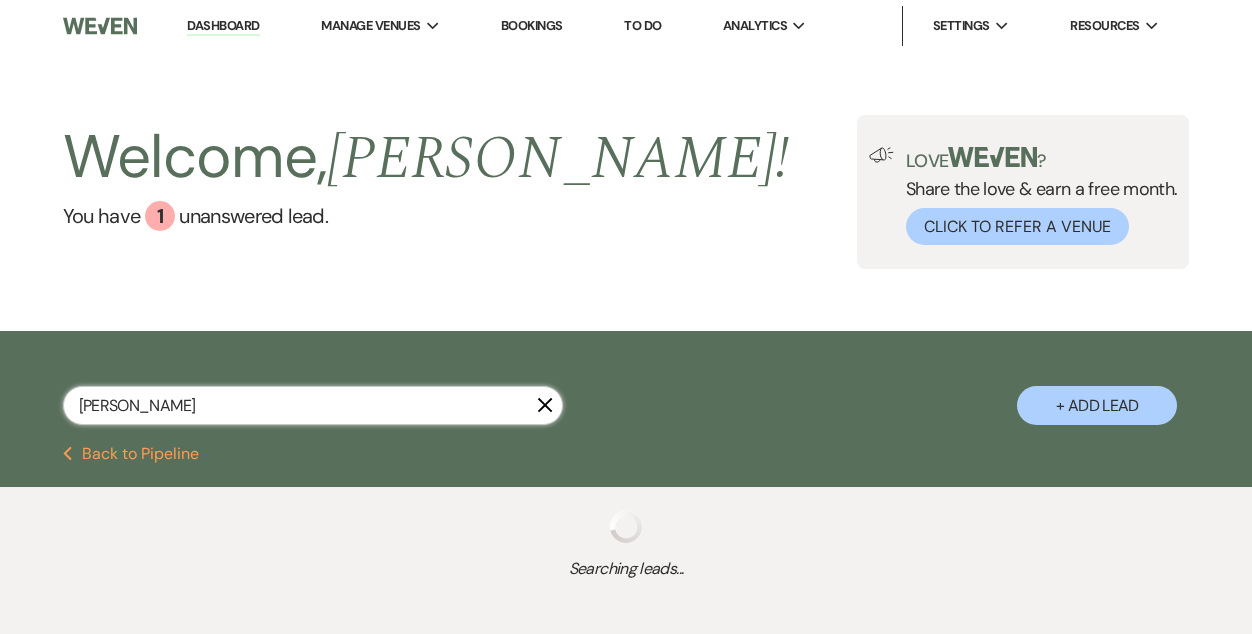 select on "8" 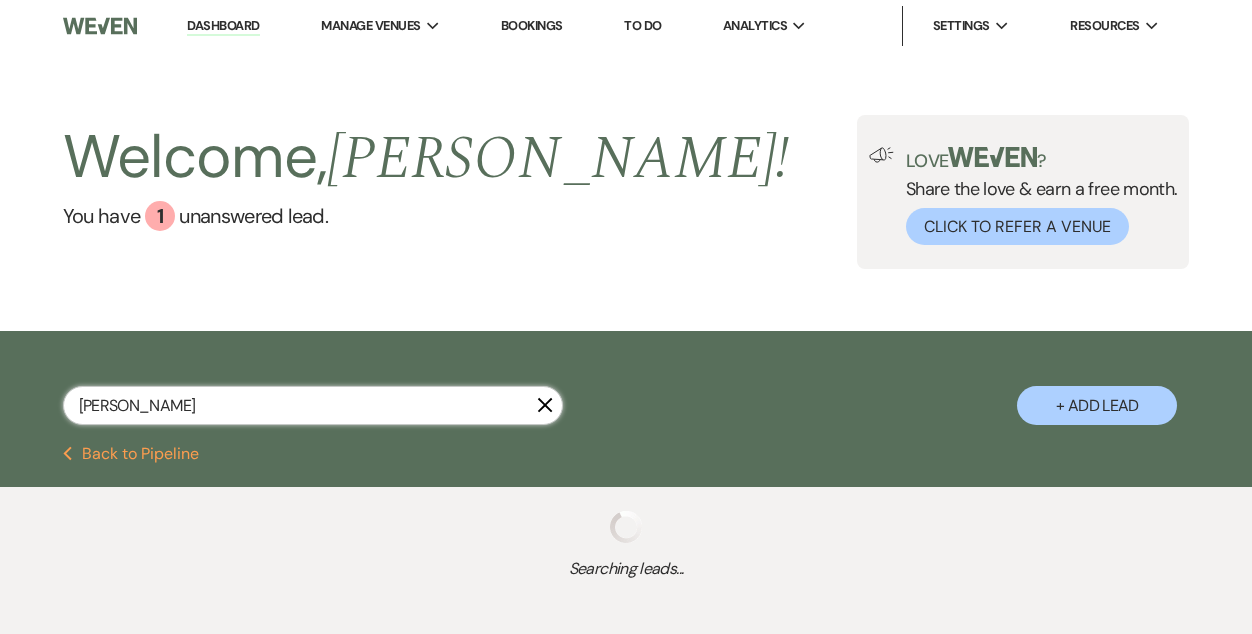select on "3" 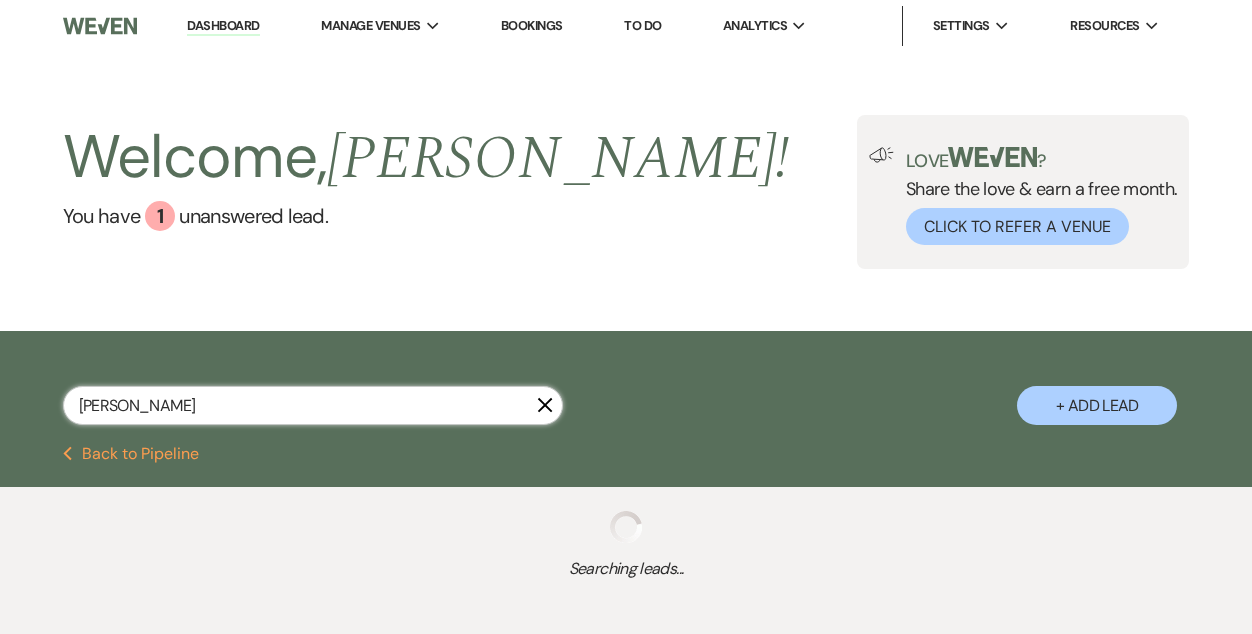 select on "8" 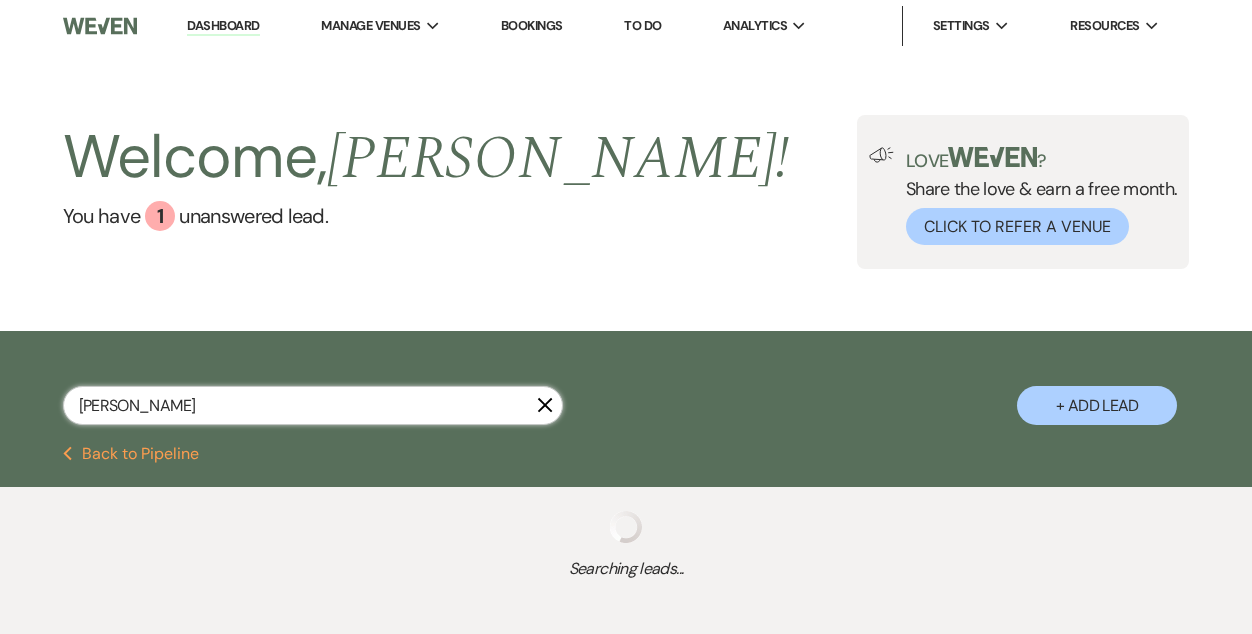 select on "10" 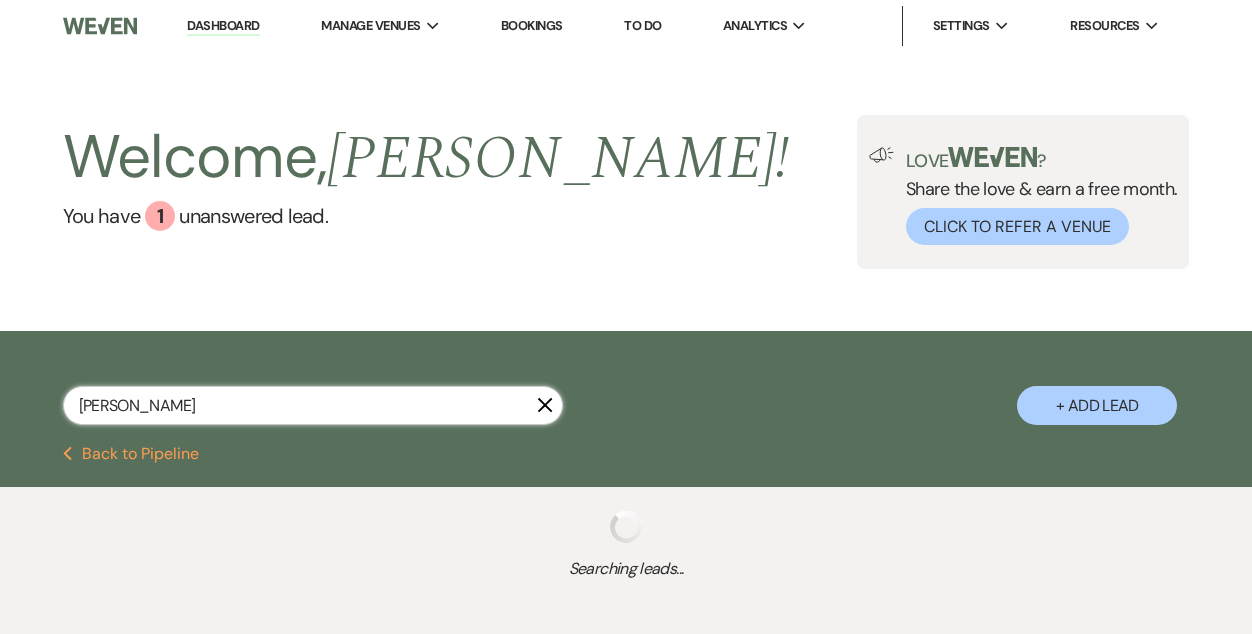 select on "8" 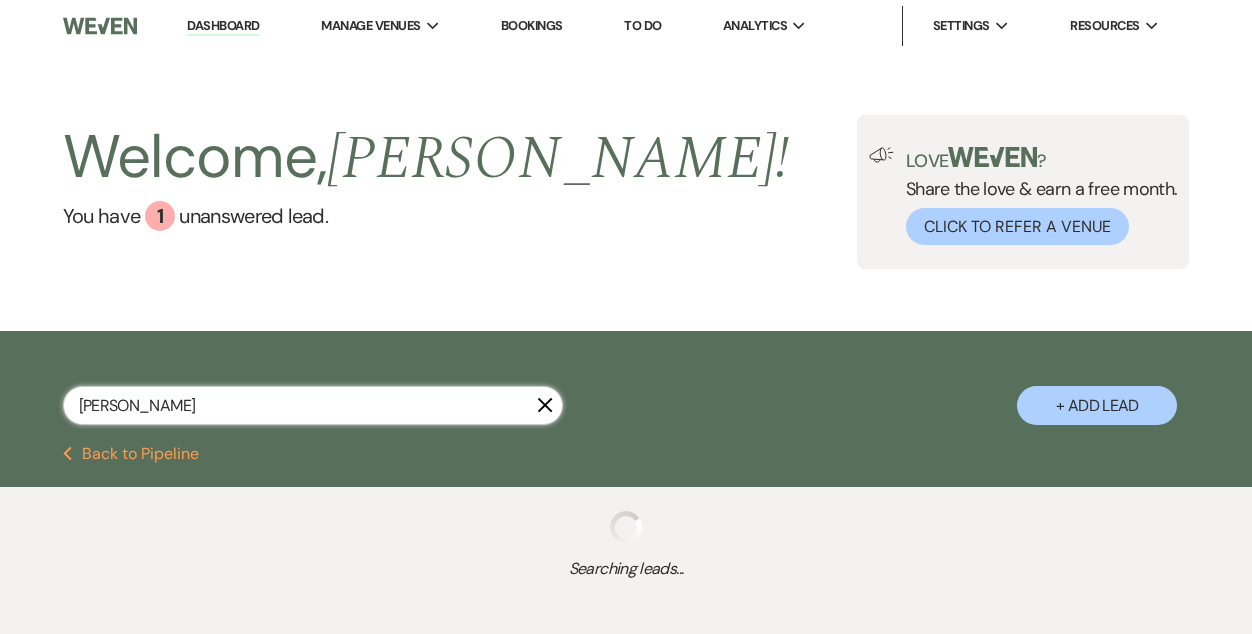 select on "8" 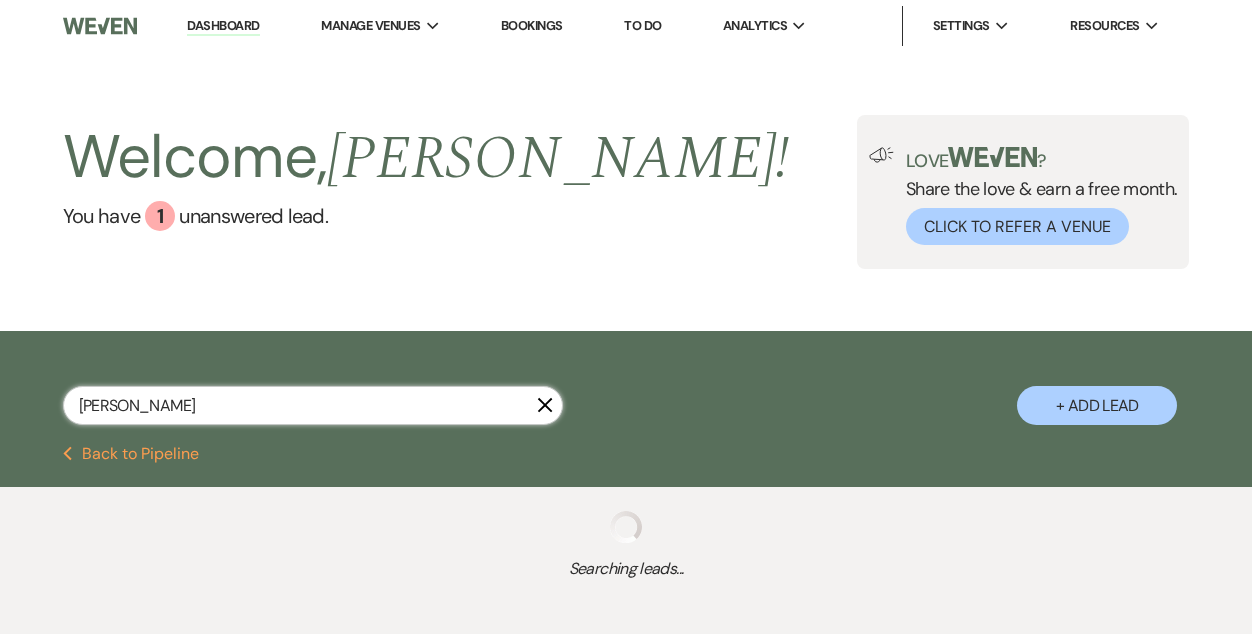 select on "9" 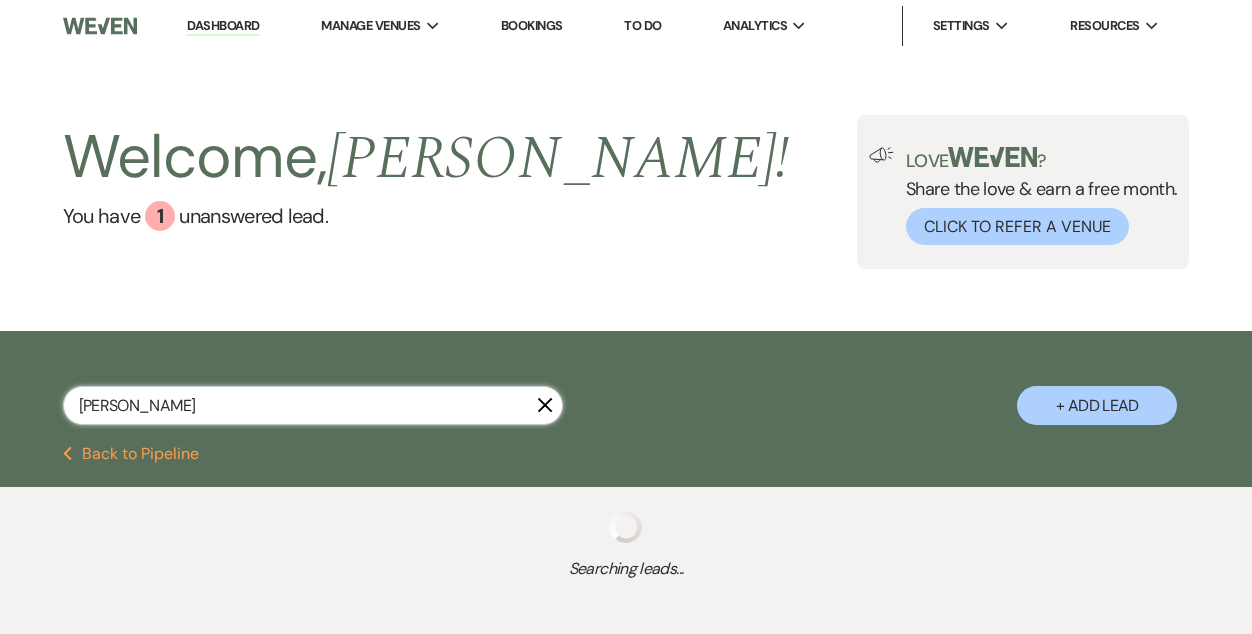 select on "8" 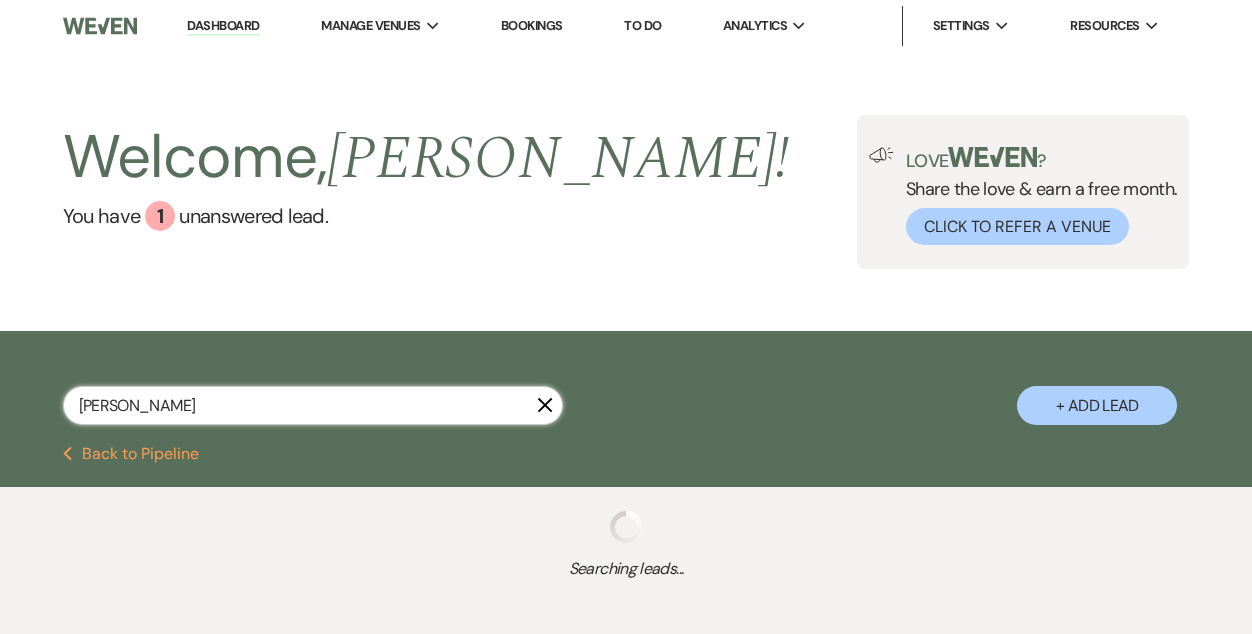 select on "5" 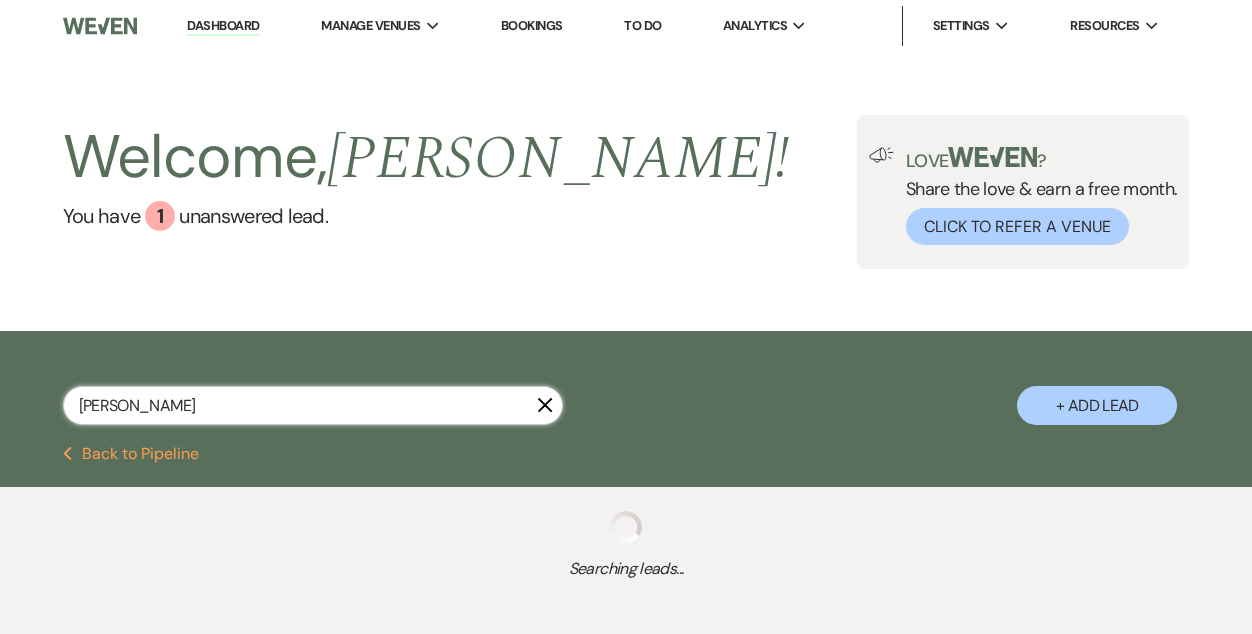 select on "8" 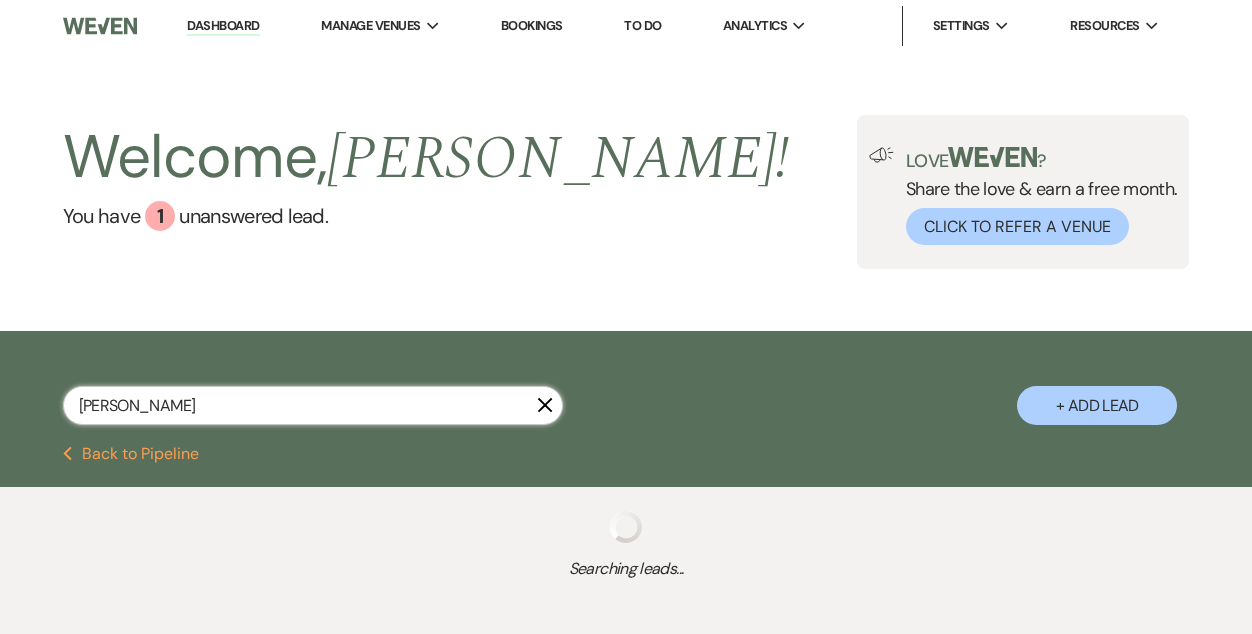 select on "10" 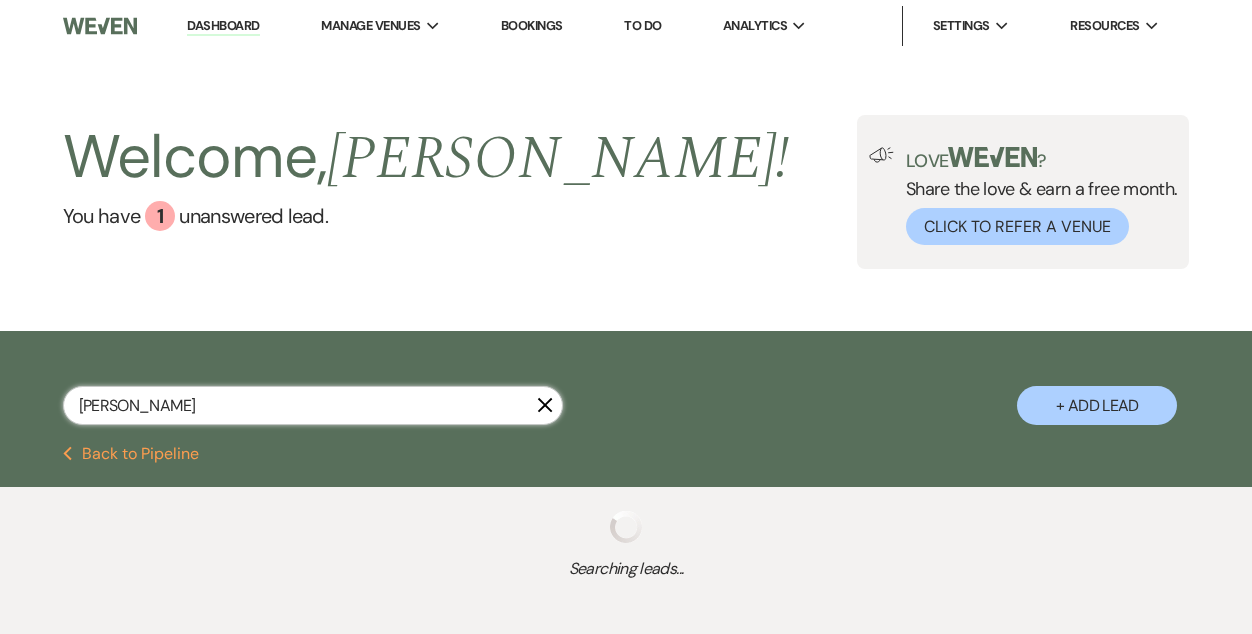 select on "8" 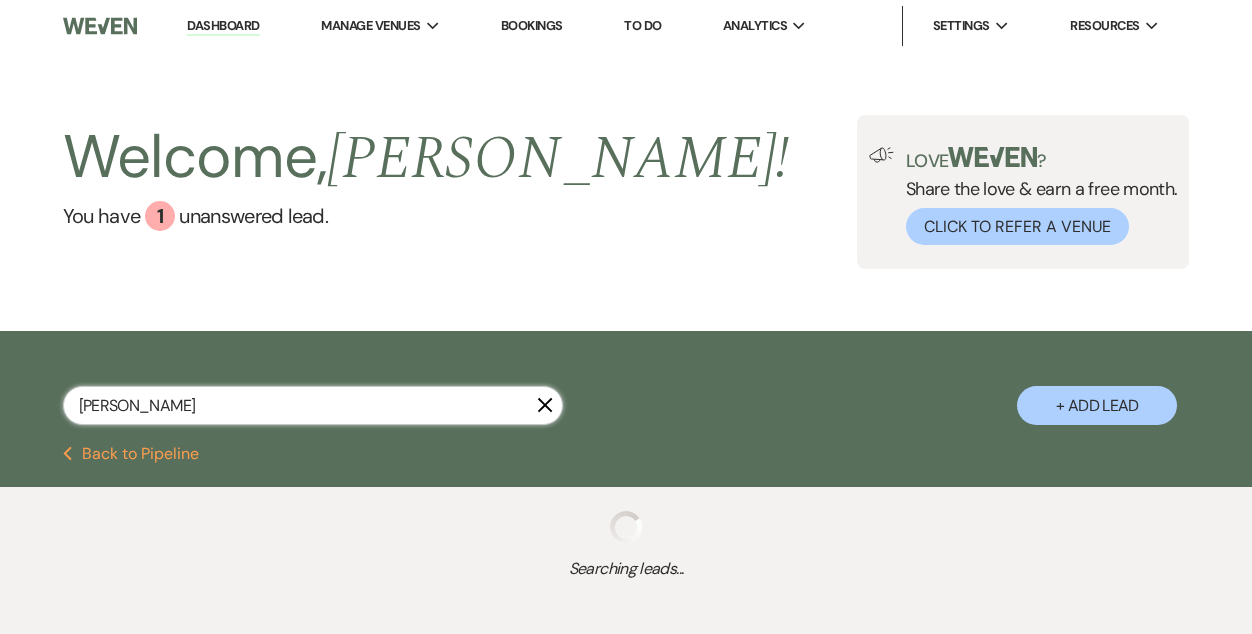 select on "5" 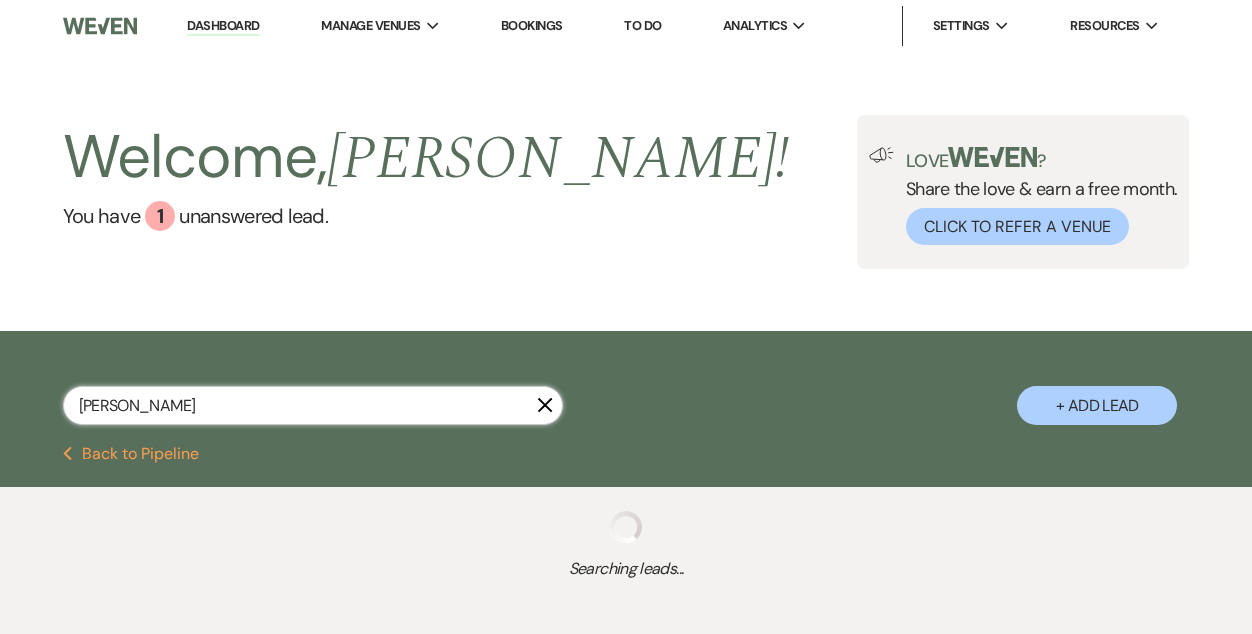 select on "8" 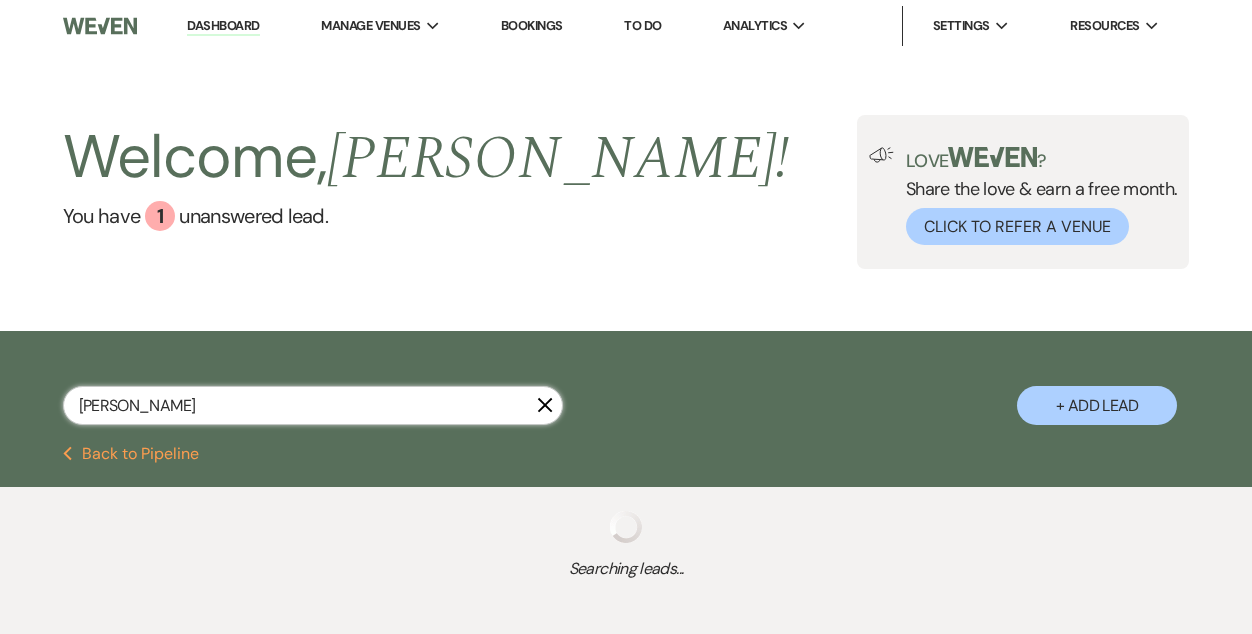 select on "4" 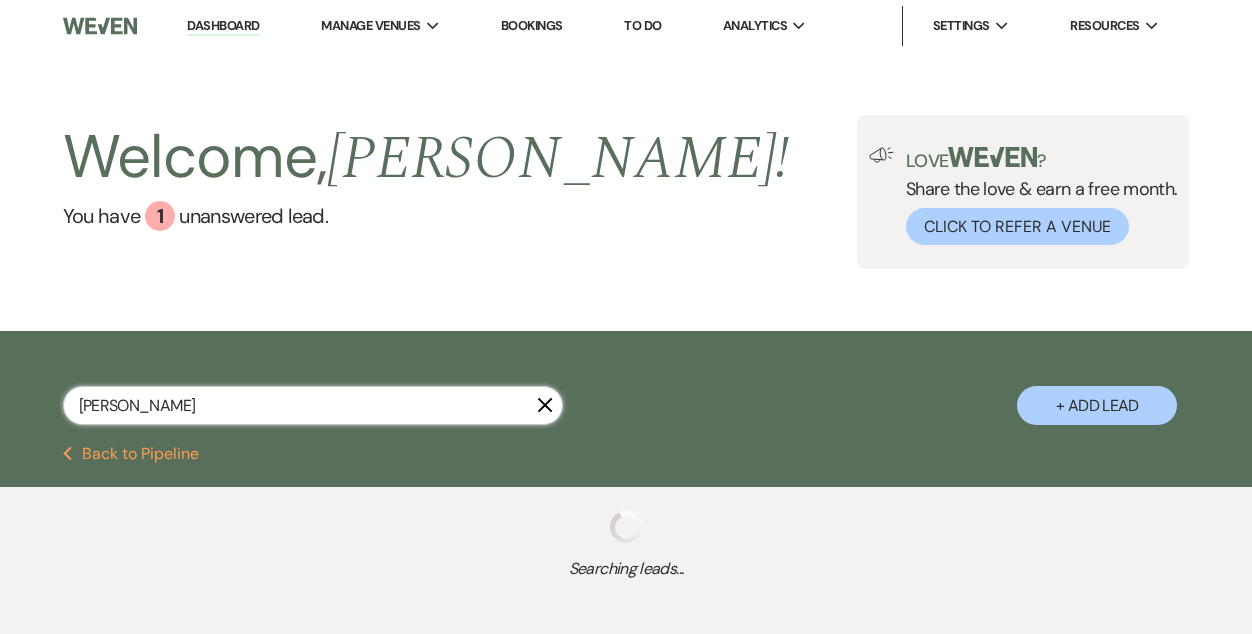 select on "8" 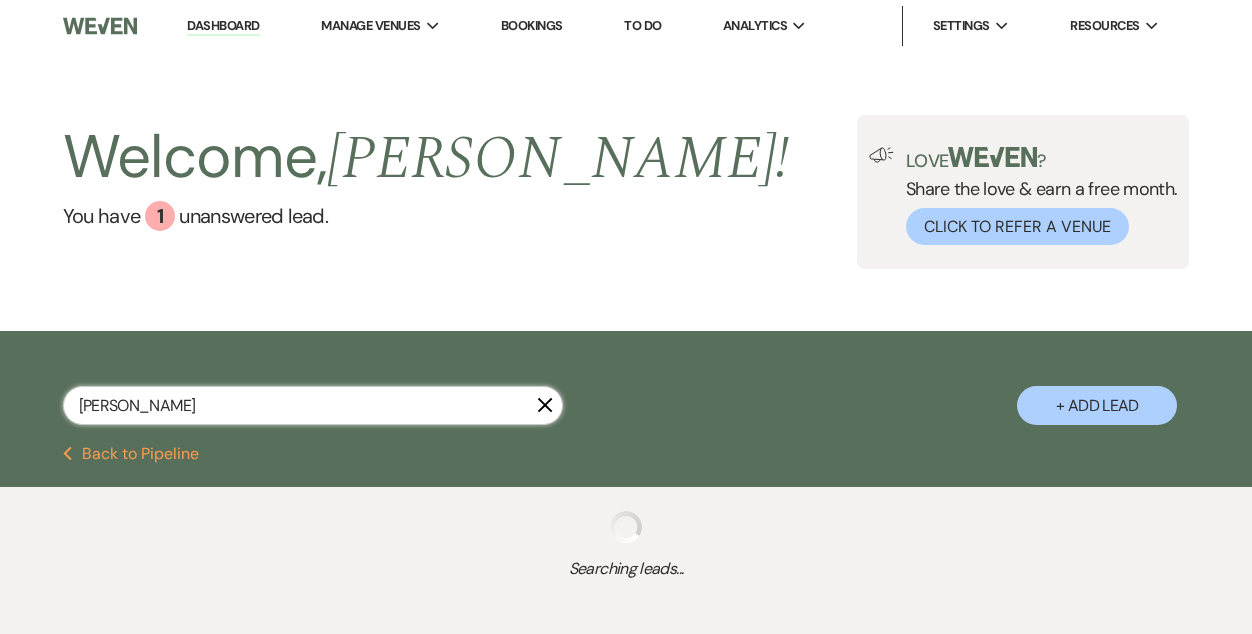 select on "11" 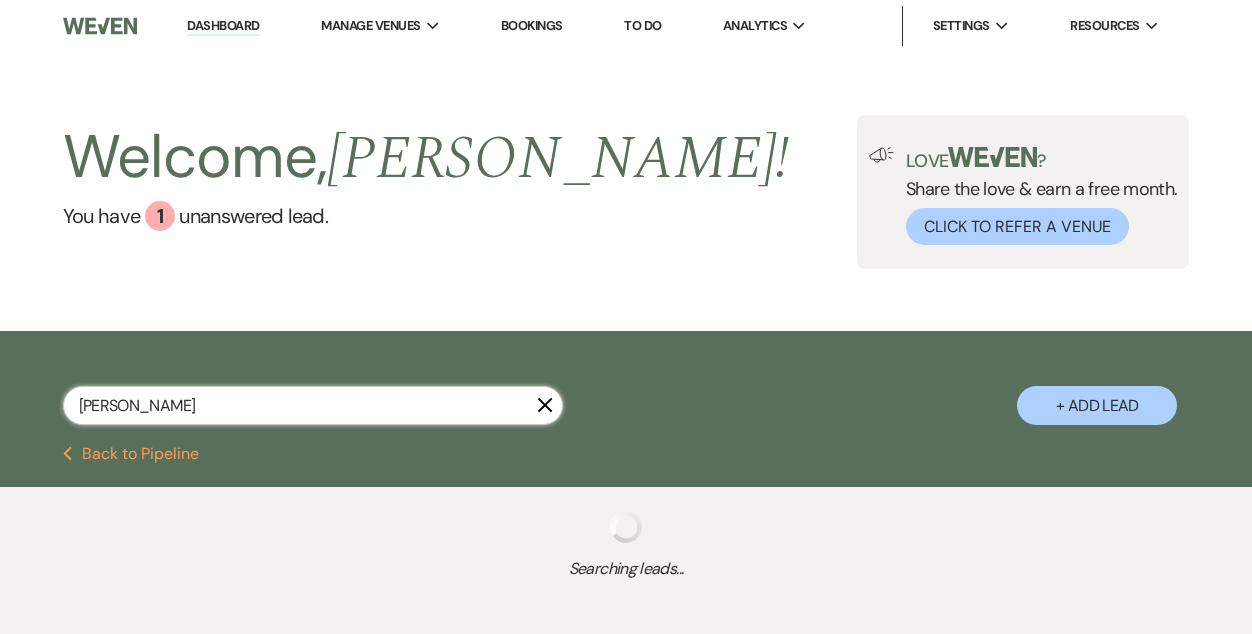 select on "8" 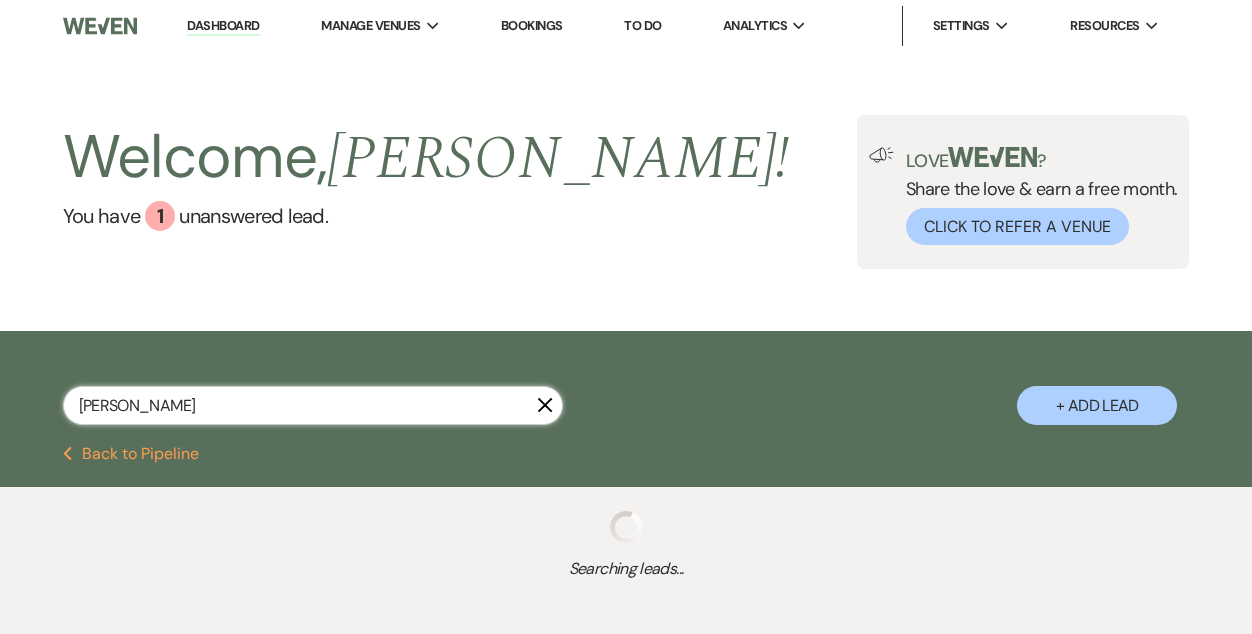 select on "6" 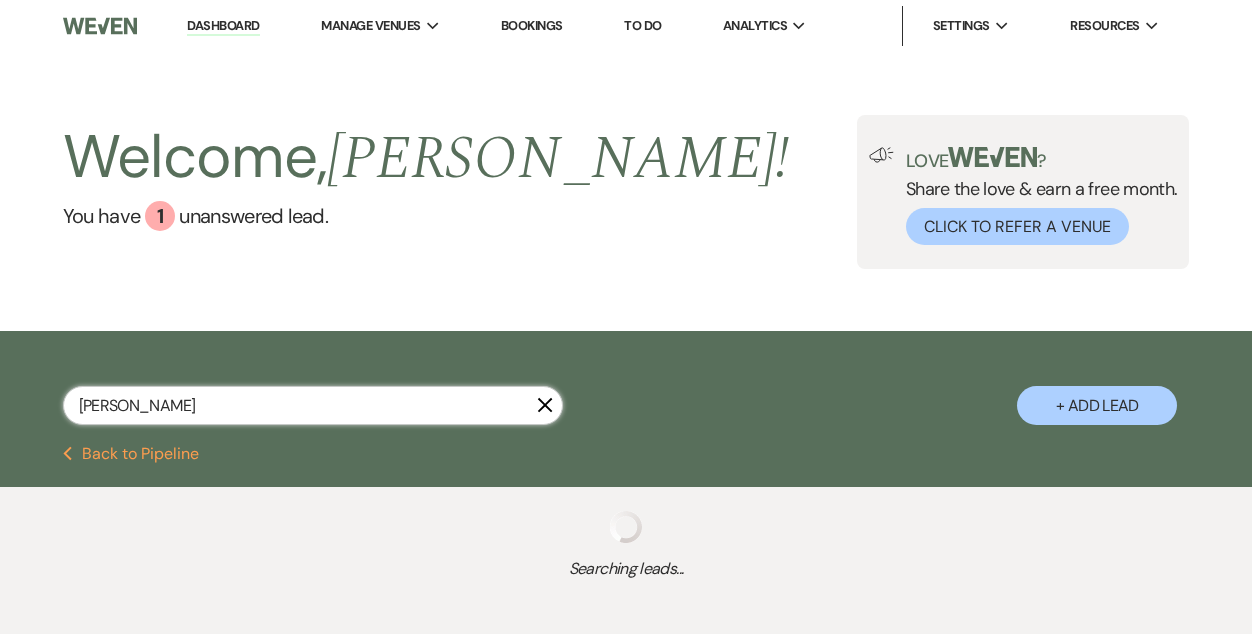 select on "8" 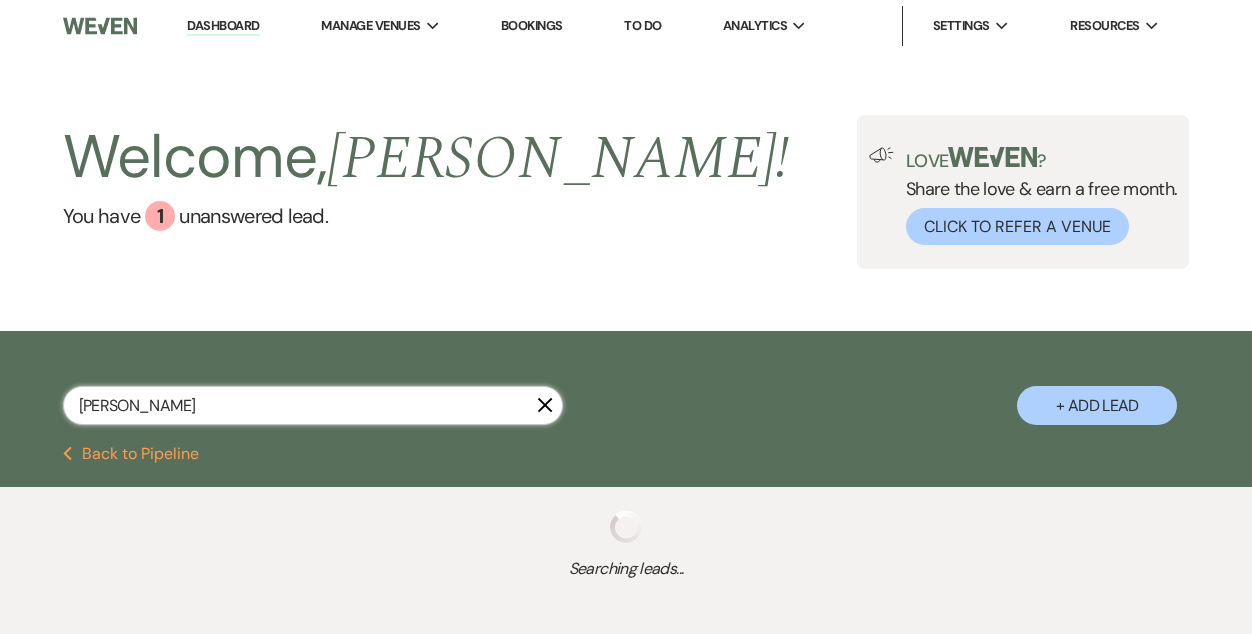 select on "1" 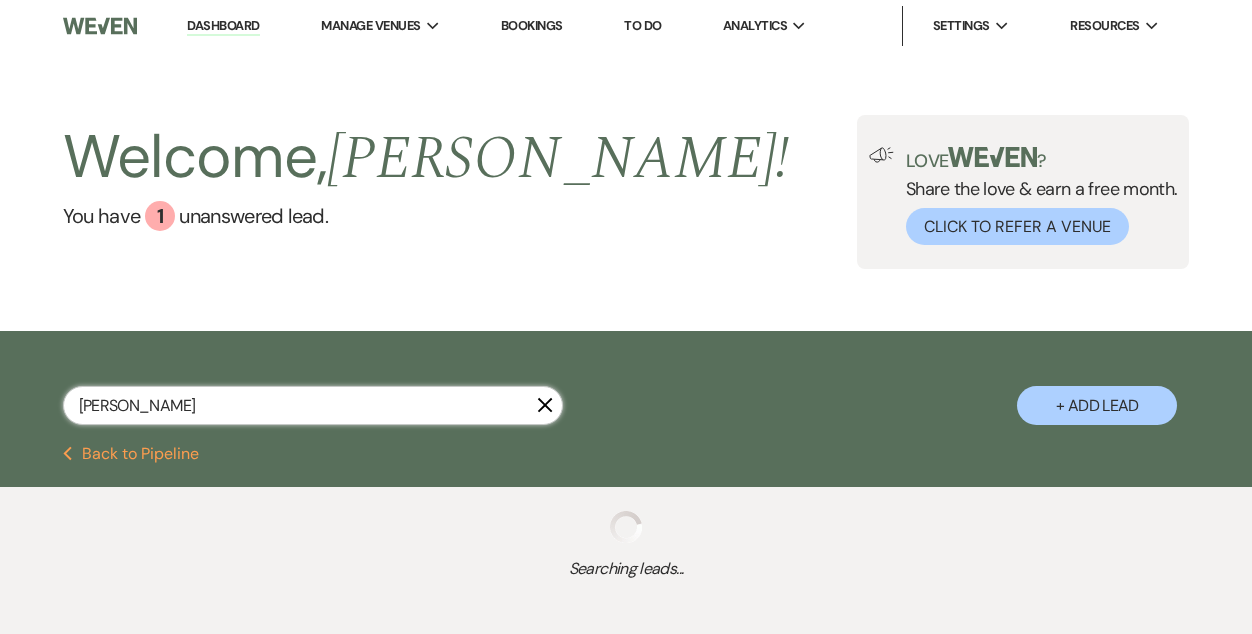 select on "8" 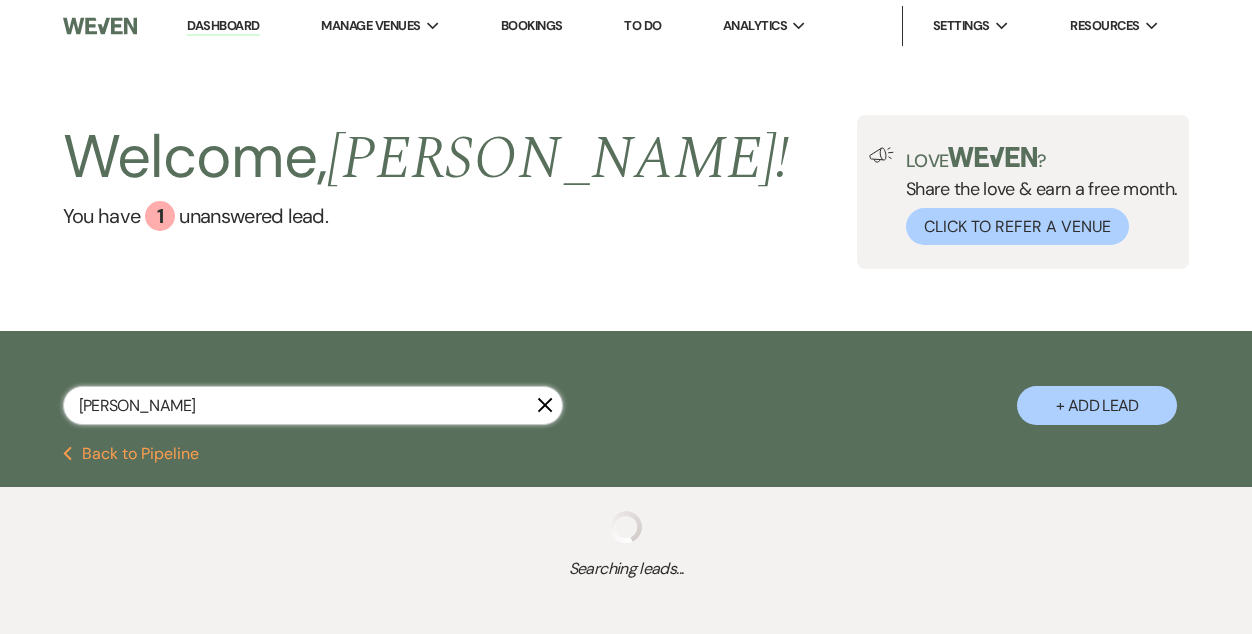 select on "5" 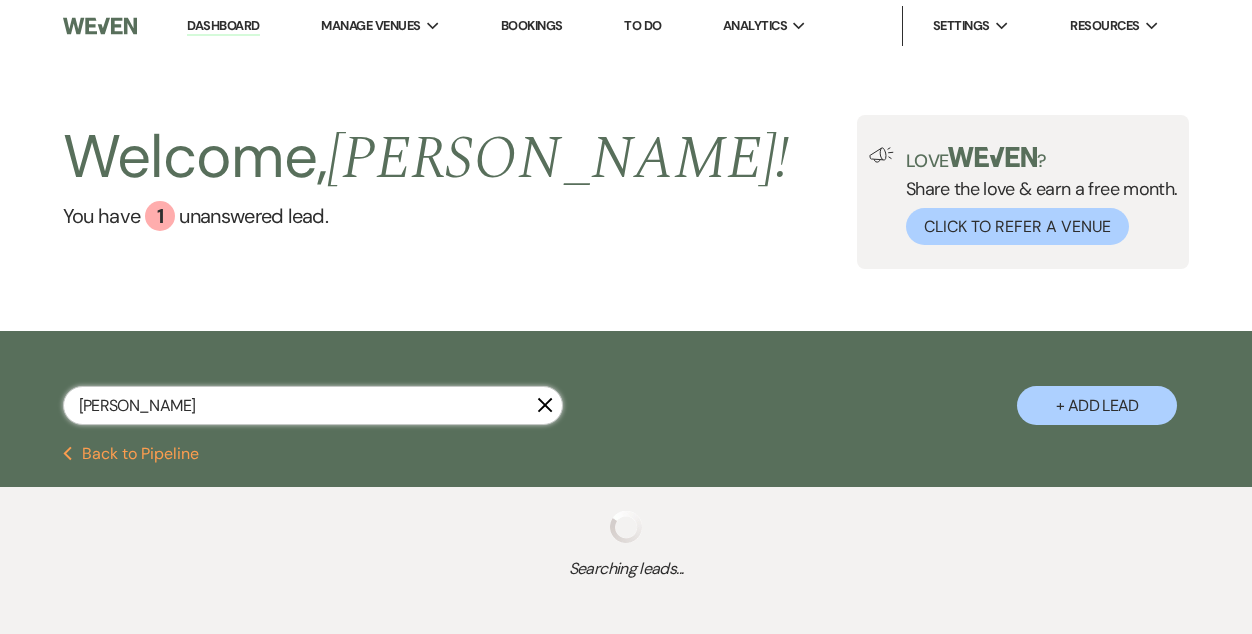 select on "8" 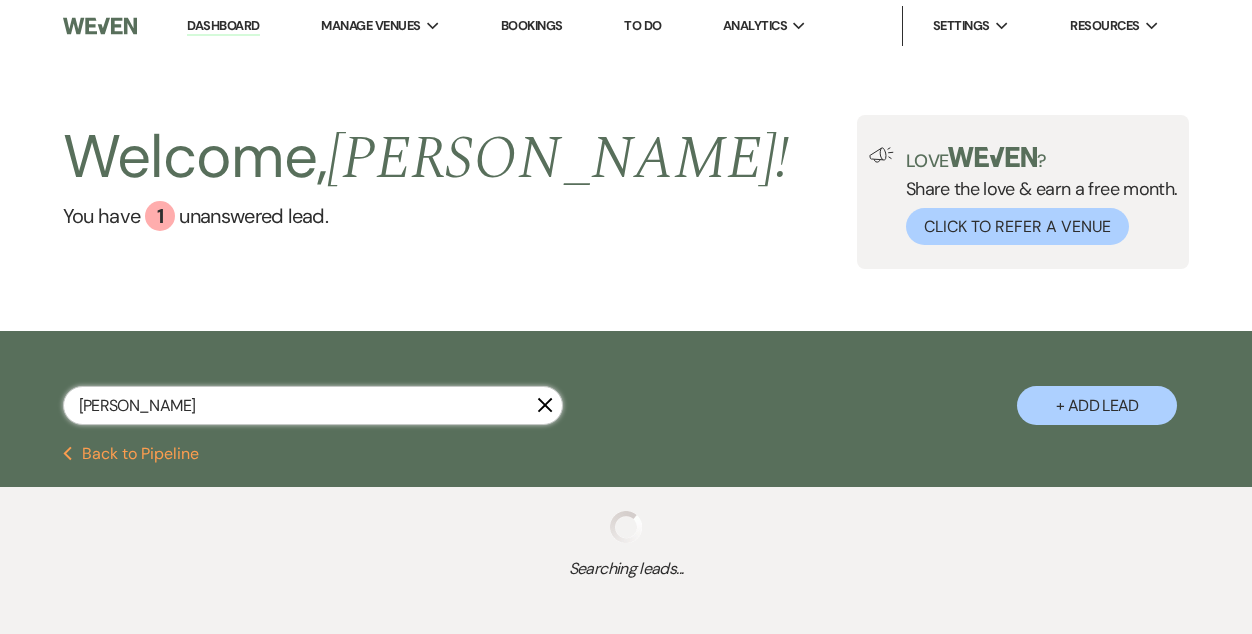 select on "9" 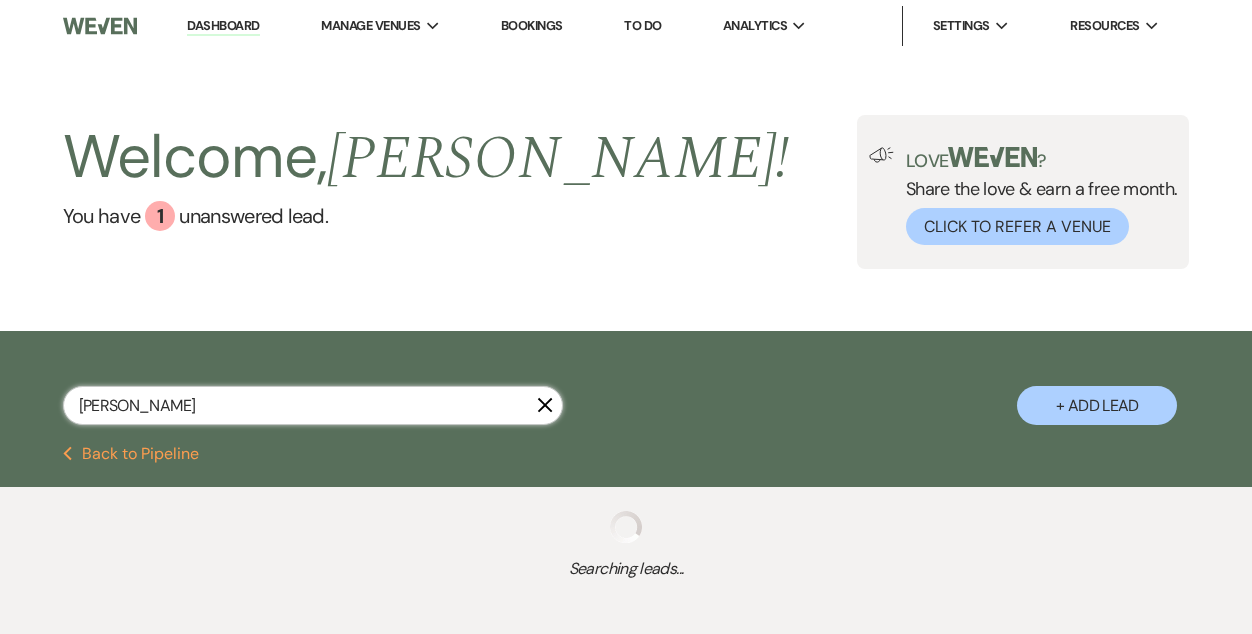 select on "8" 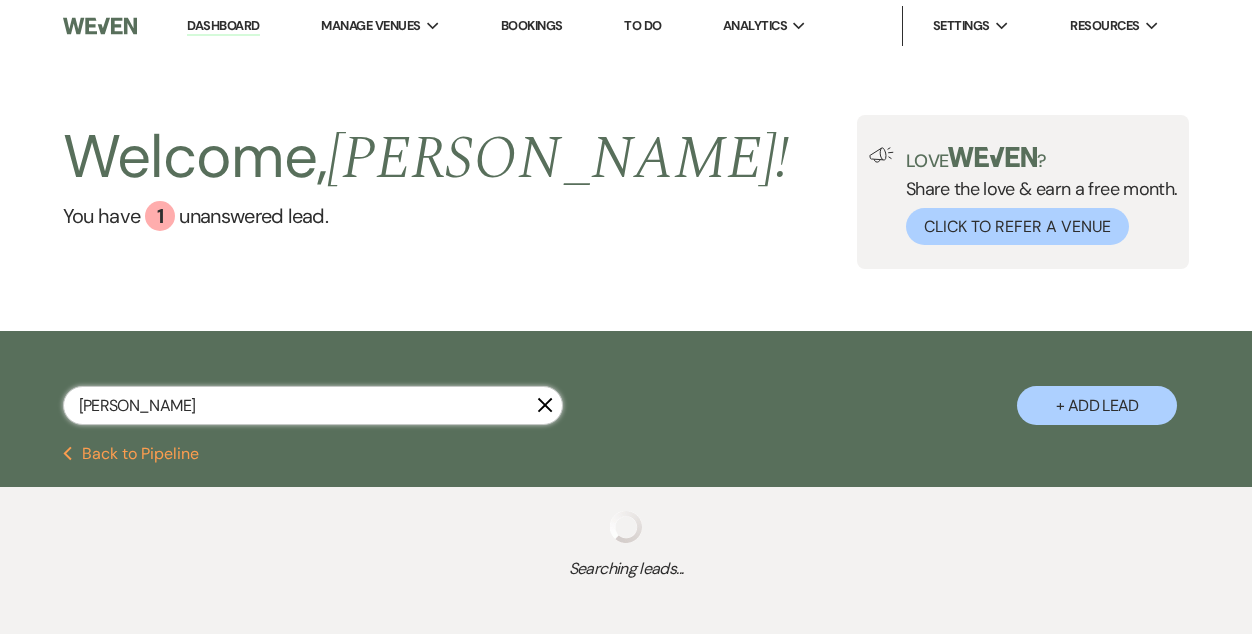 select on "10" 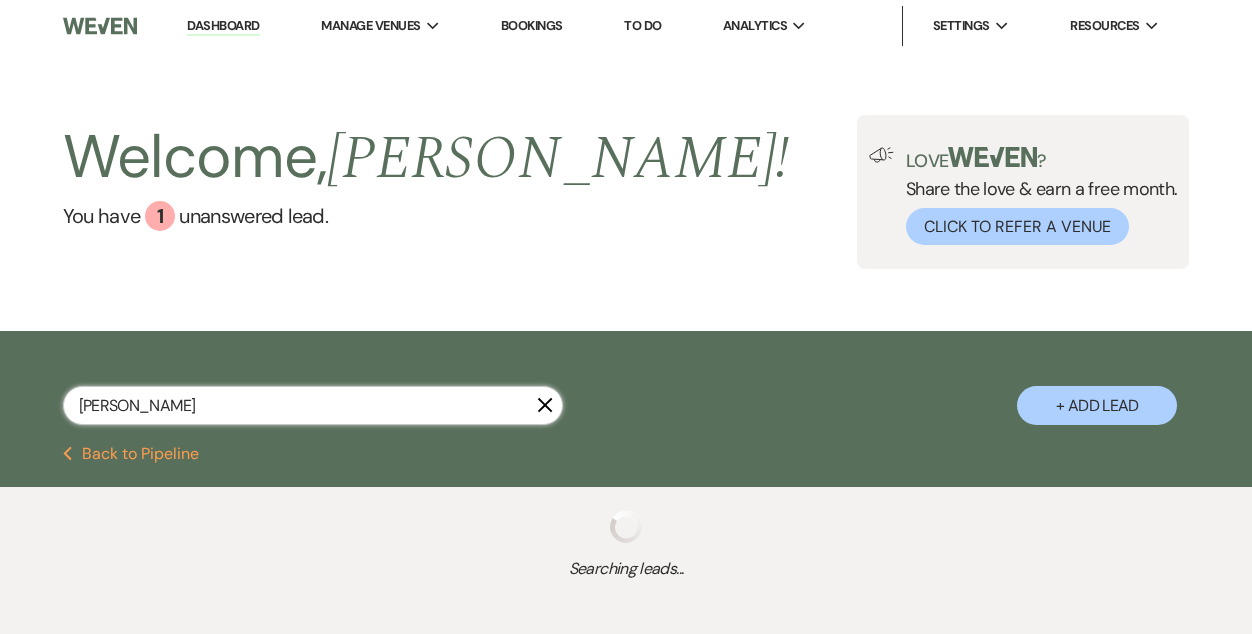 select on "8" 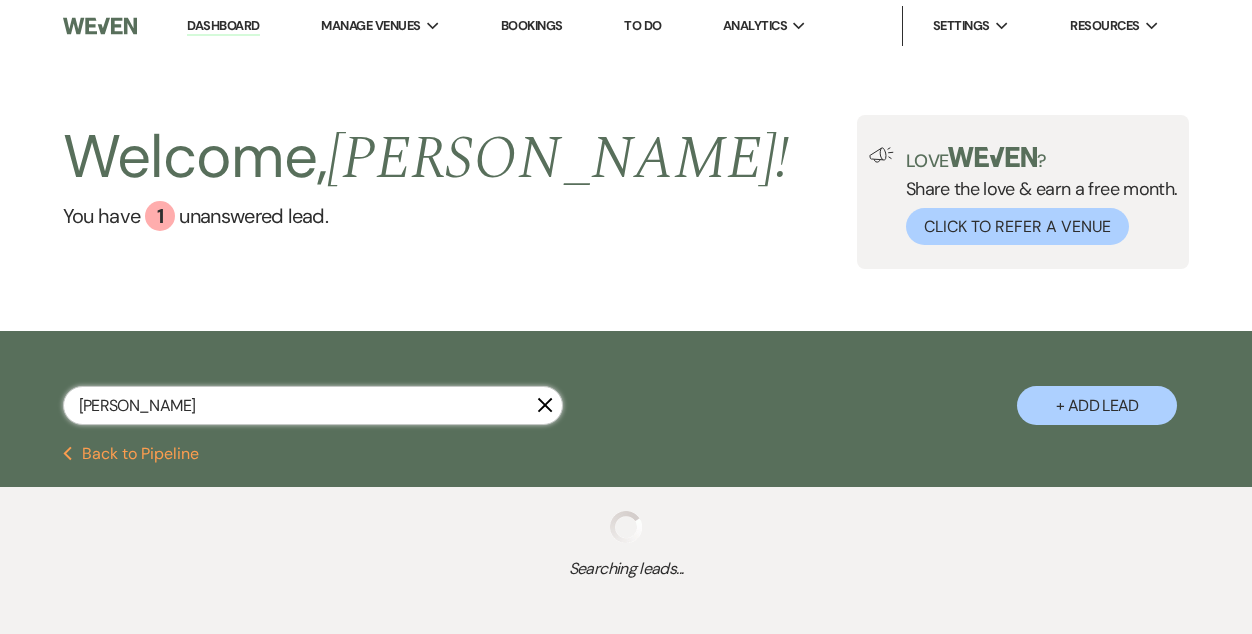 select on "11" 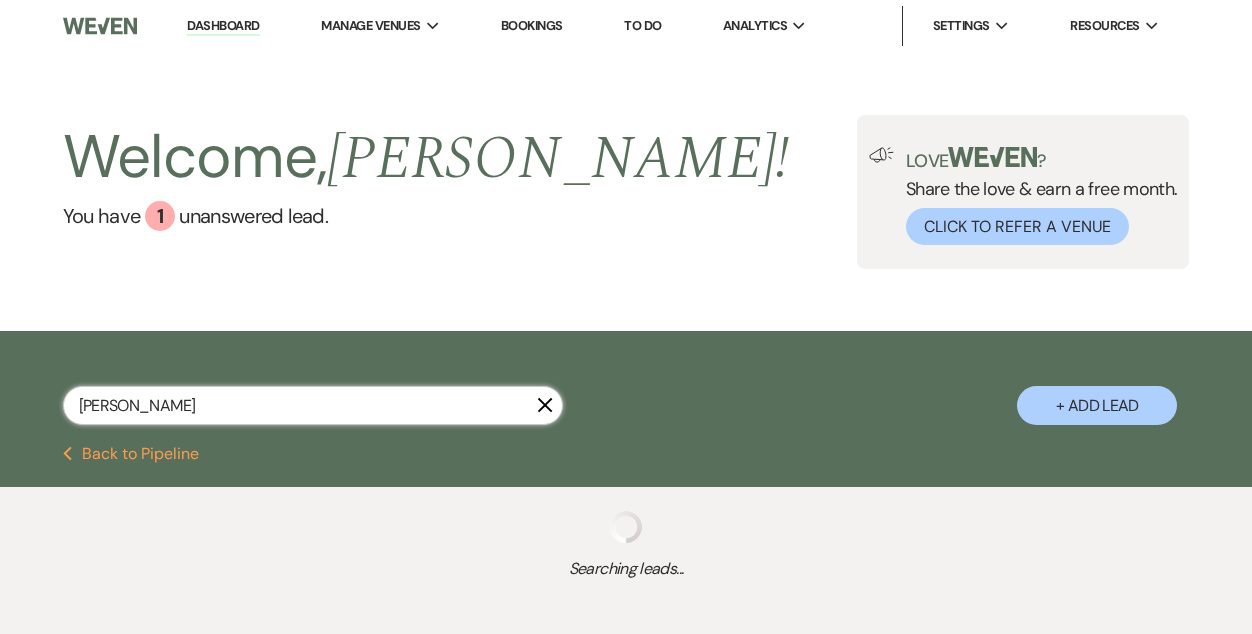 select on "8" 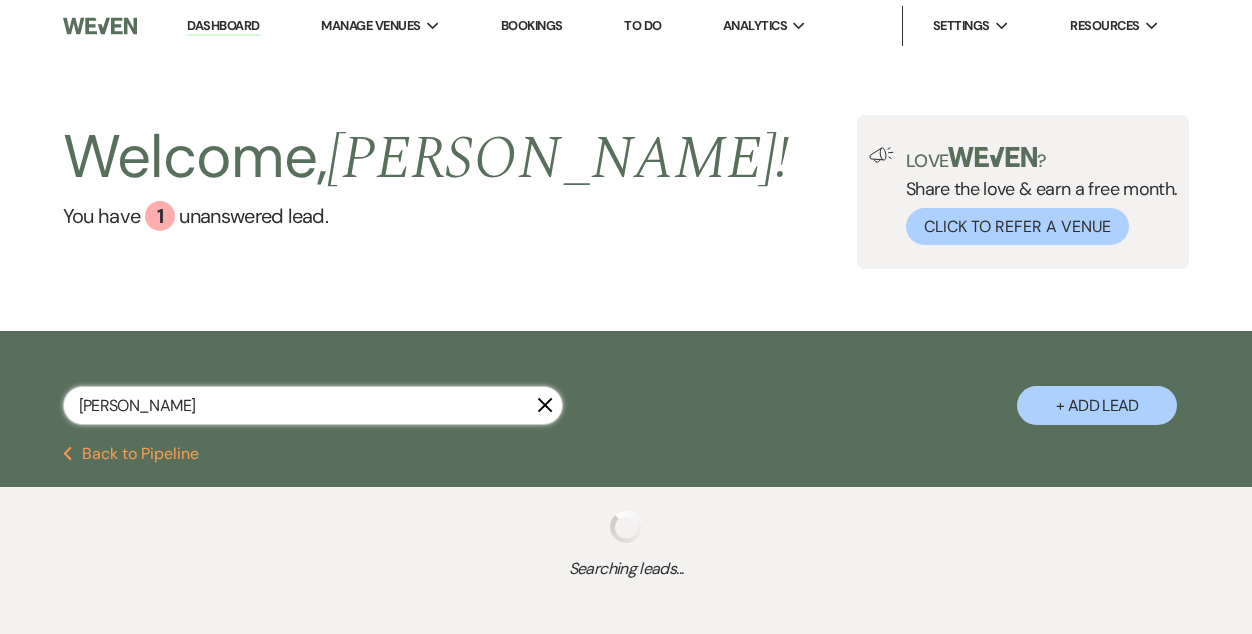 select on "5" 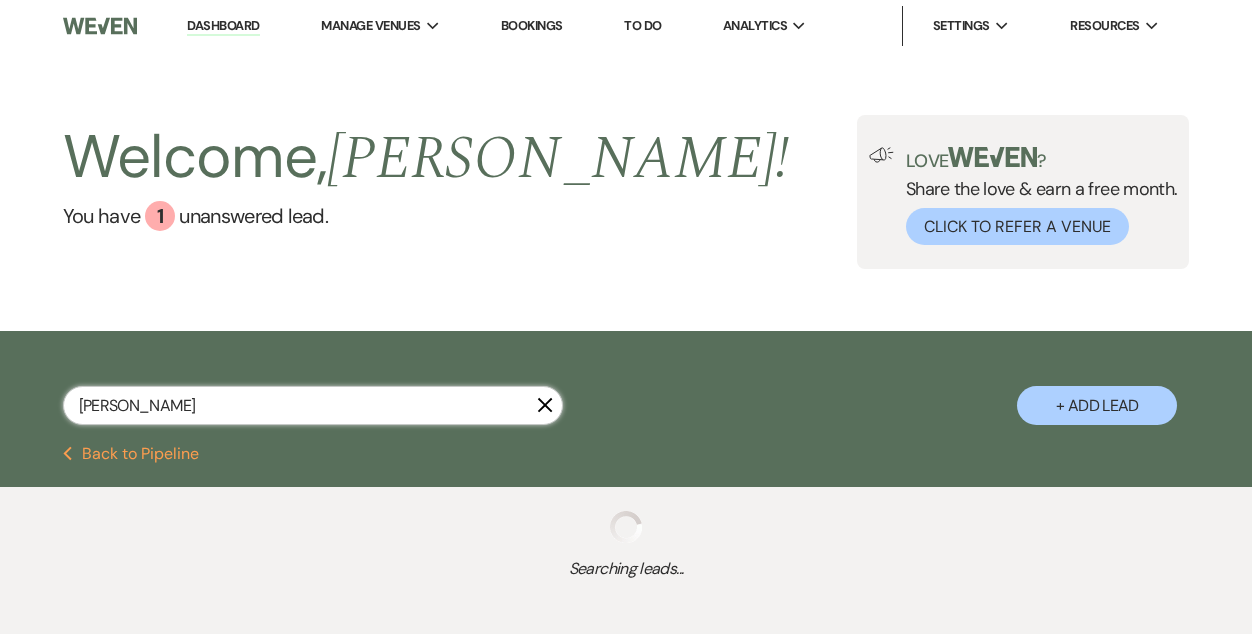 select on "8" 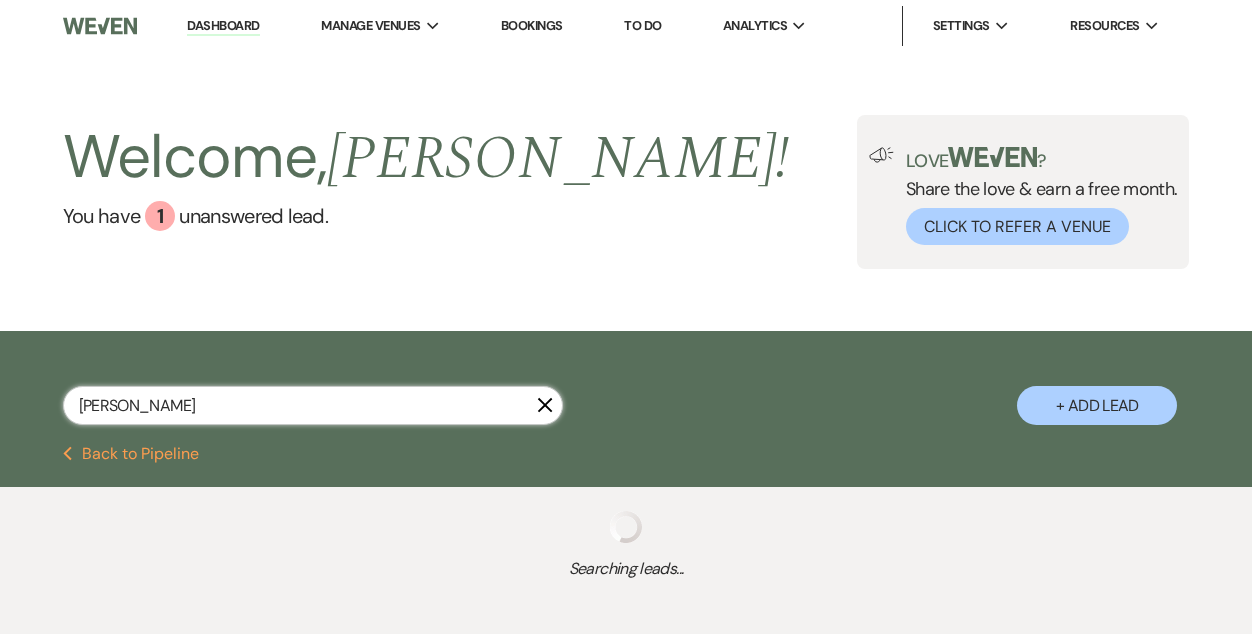 select on "9" 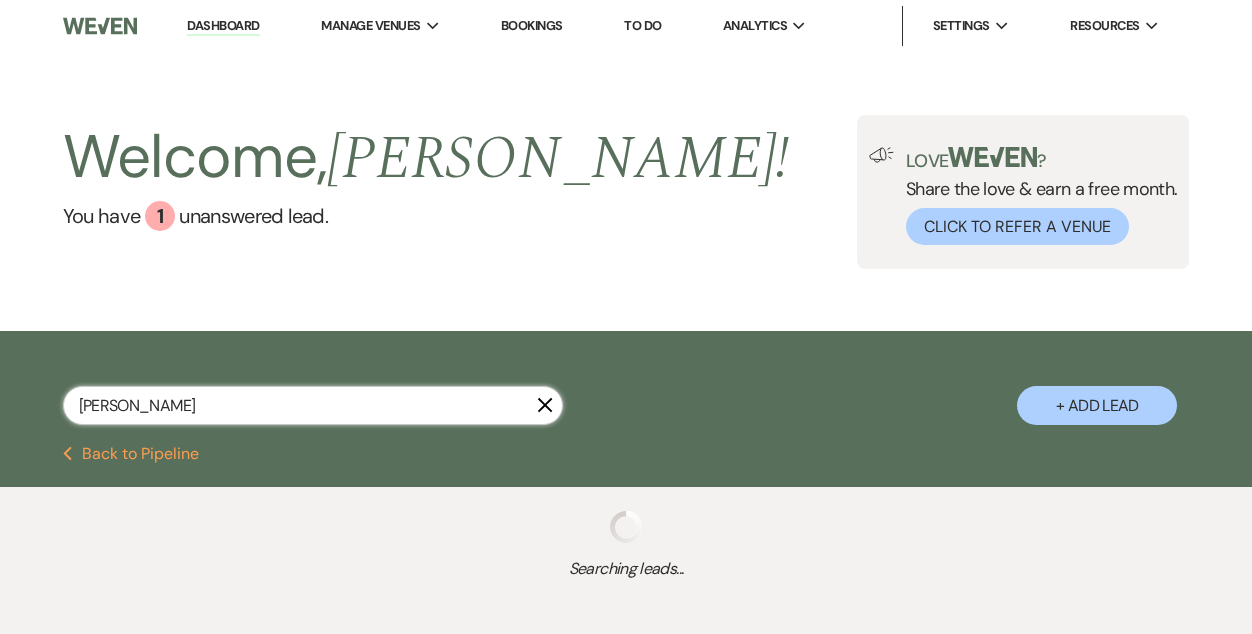 select on "8" 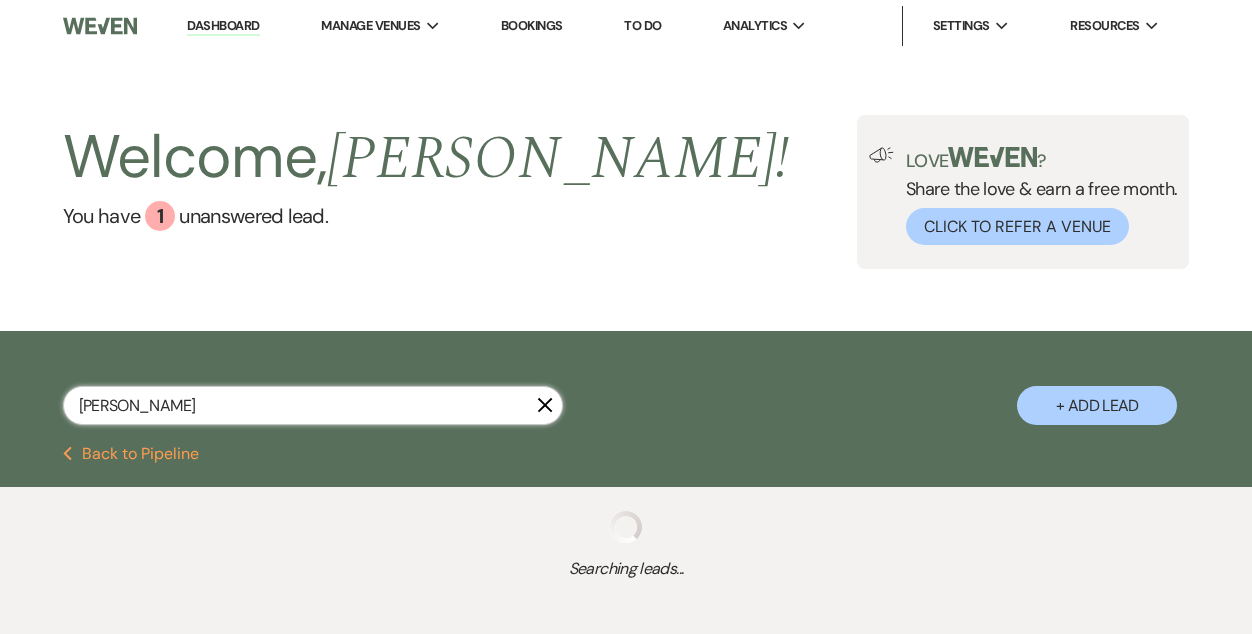 select on "1" 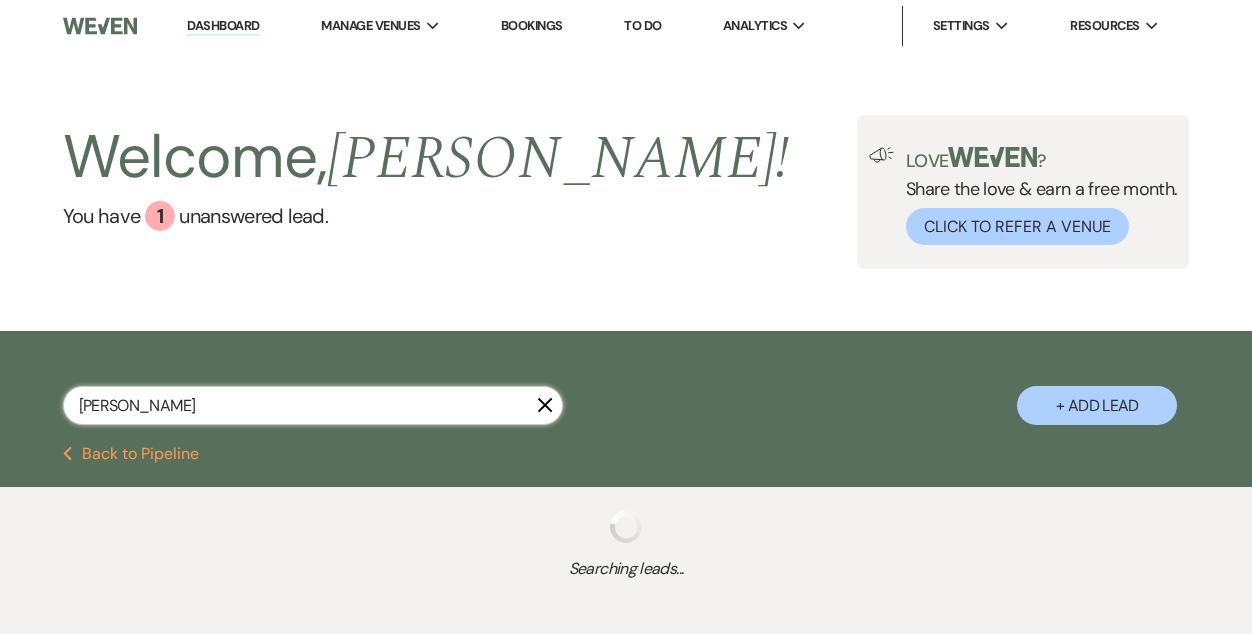 select on "8" 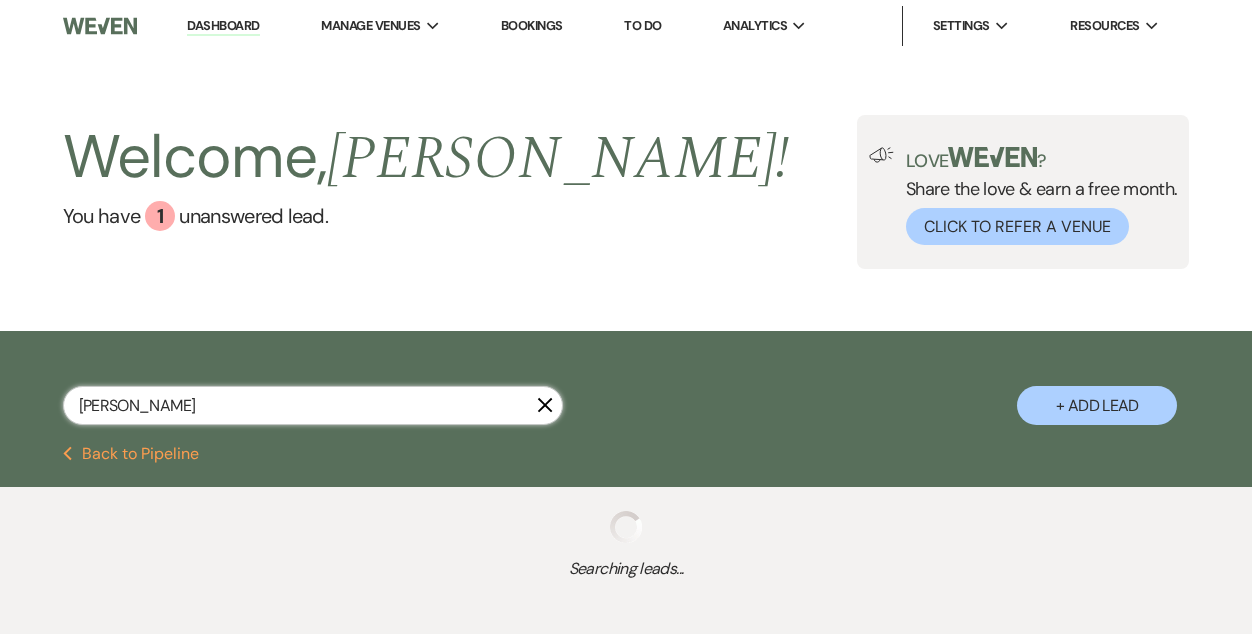 select on "8" 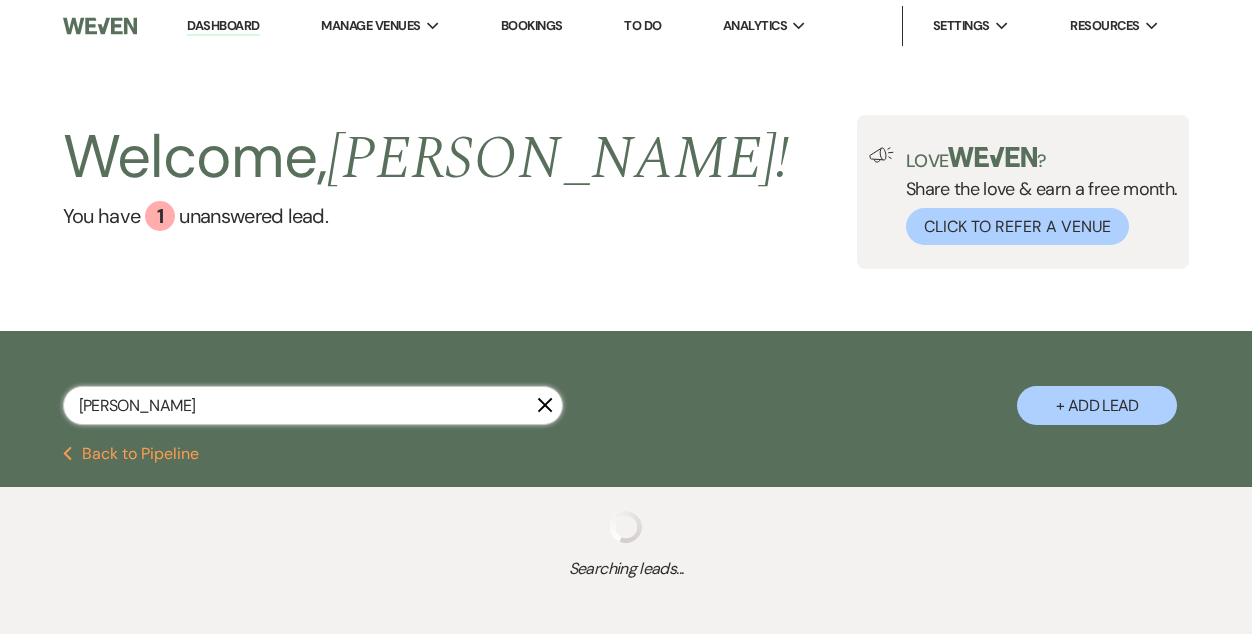 select on "8" 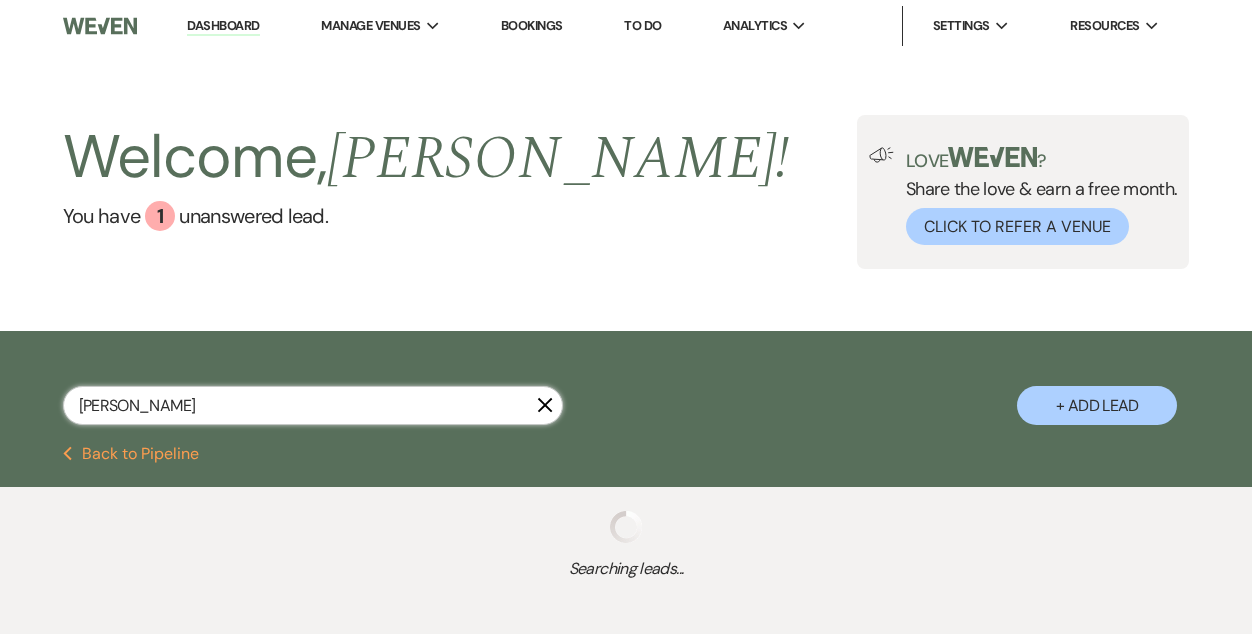 select on "10" 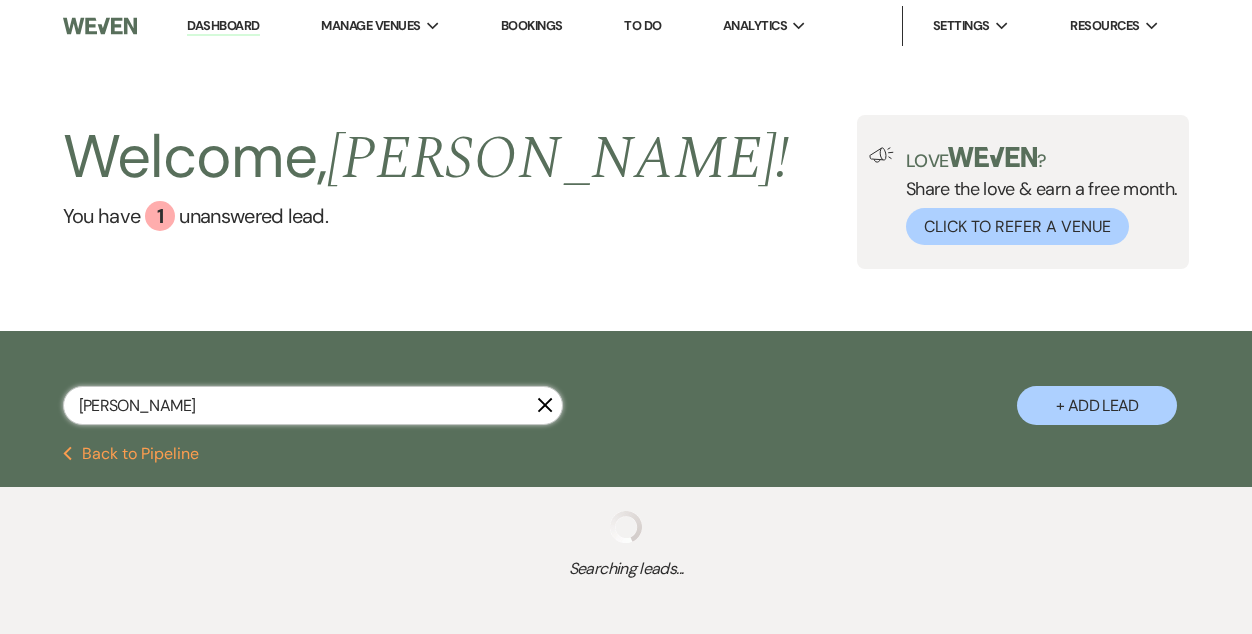 select on "8" 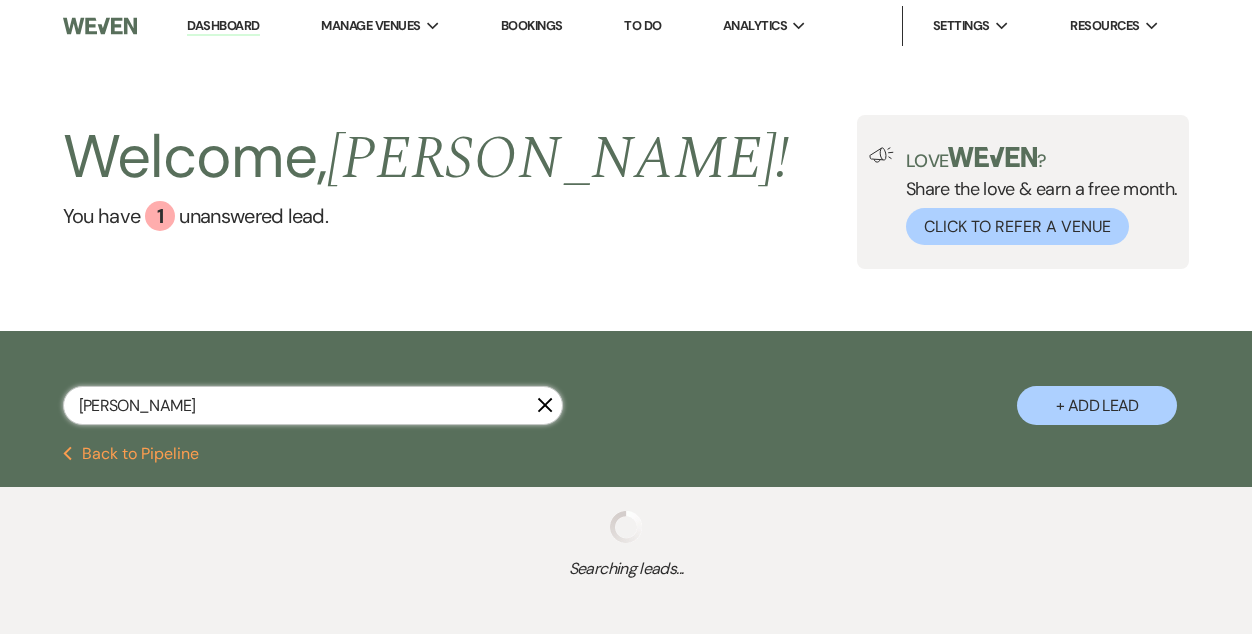 select on "8" 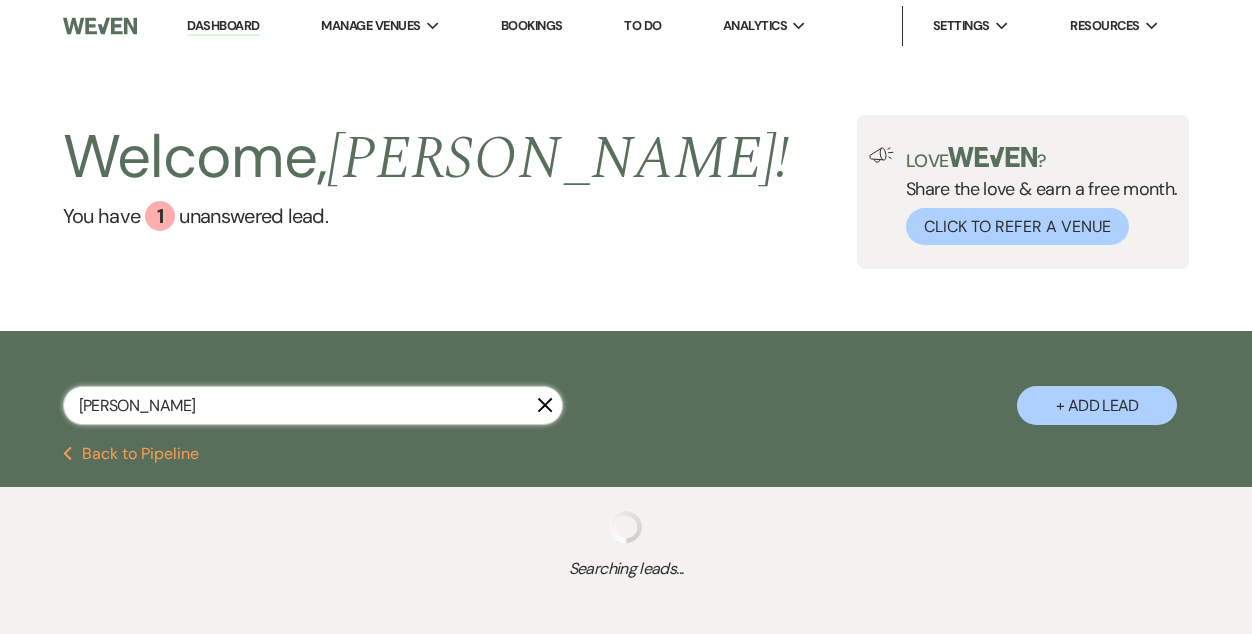 select on "8" 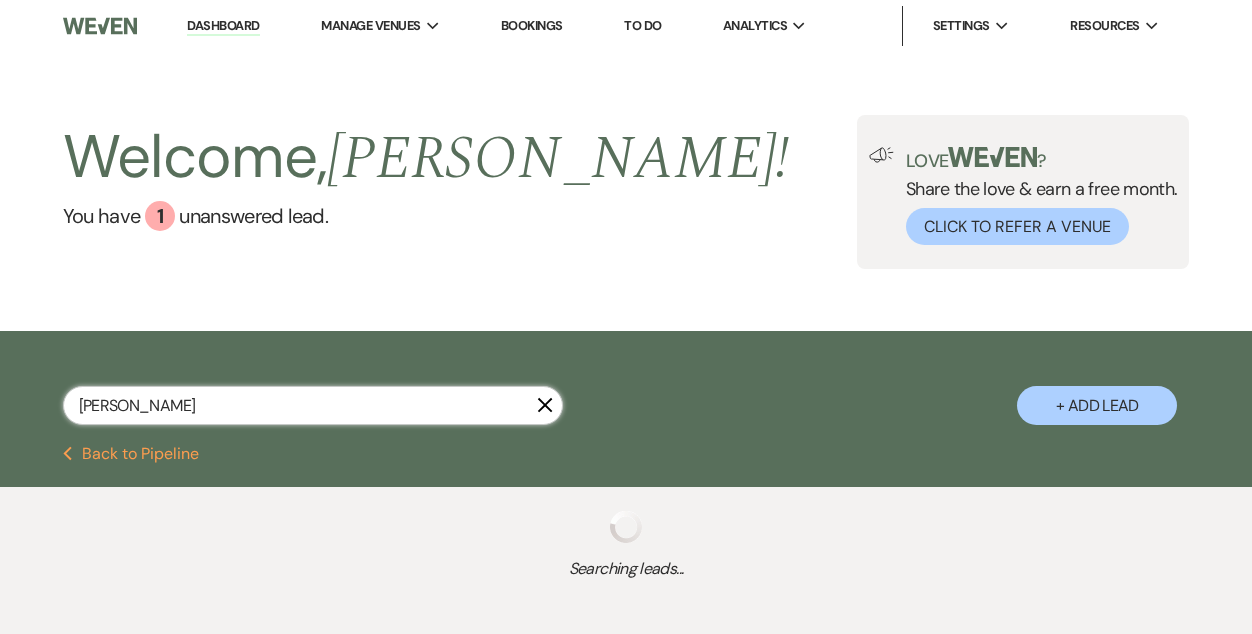 select on "10" 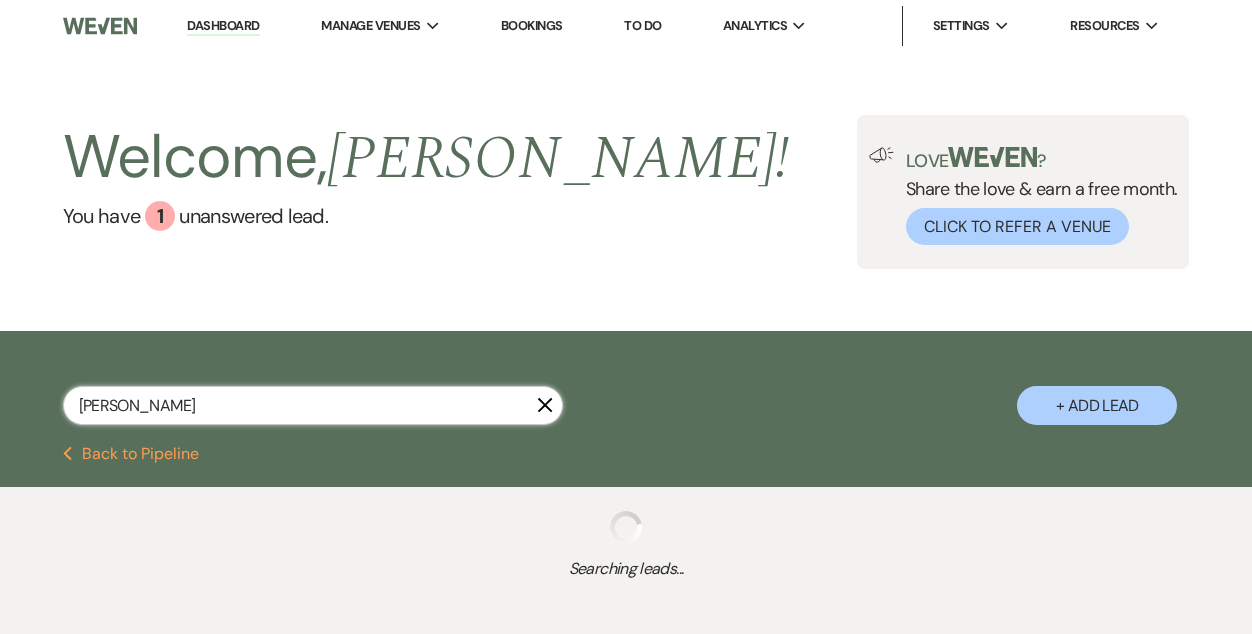 select on "8" 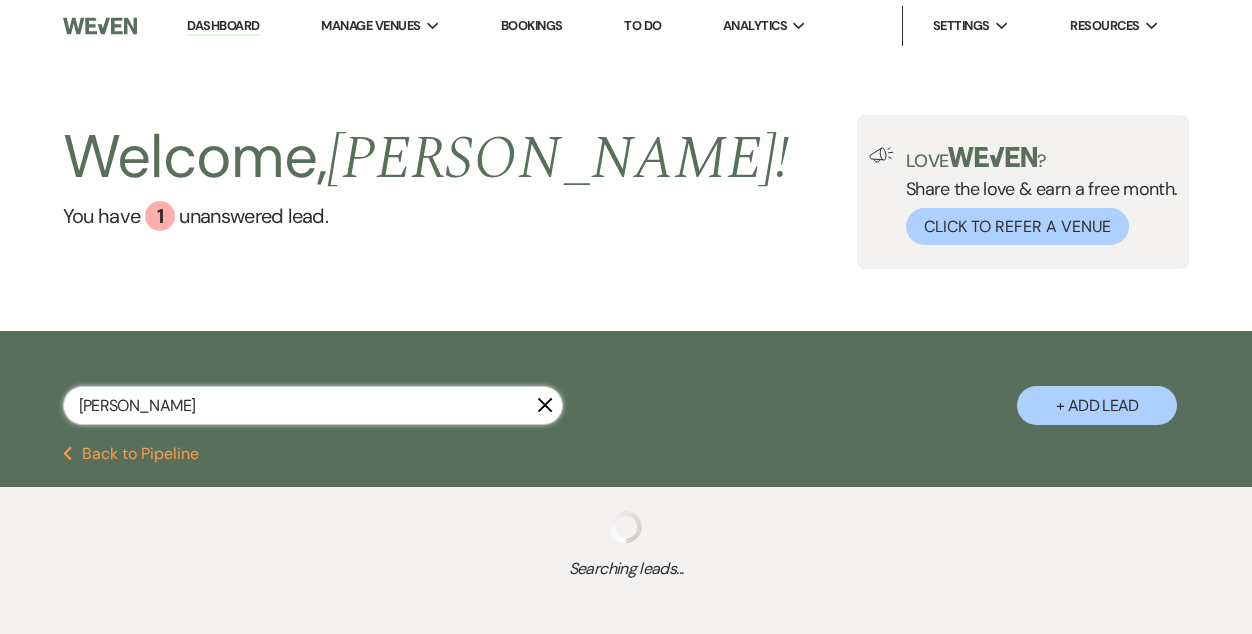 select on "8" 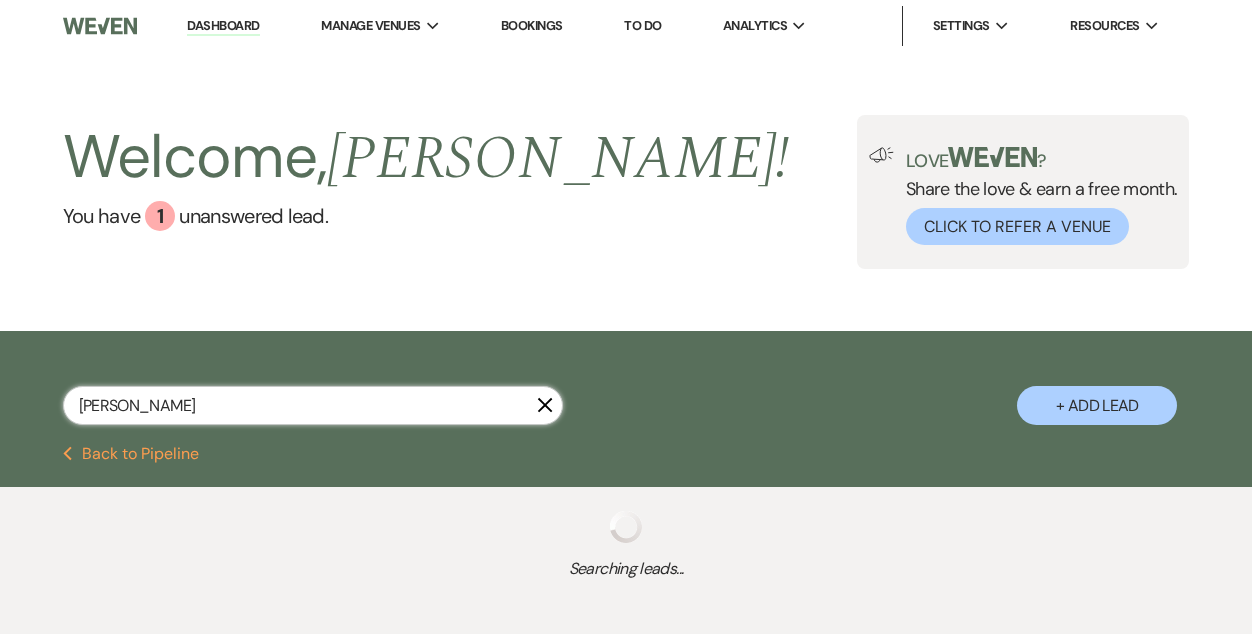 select on "8" 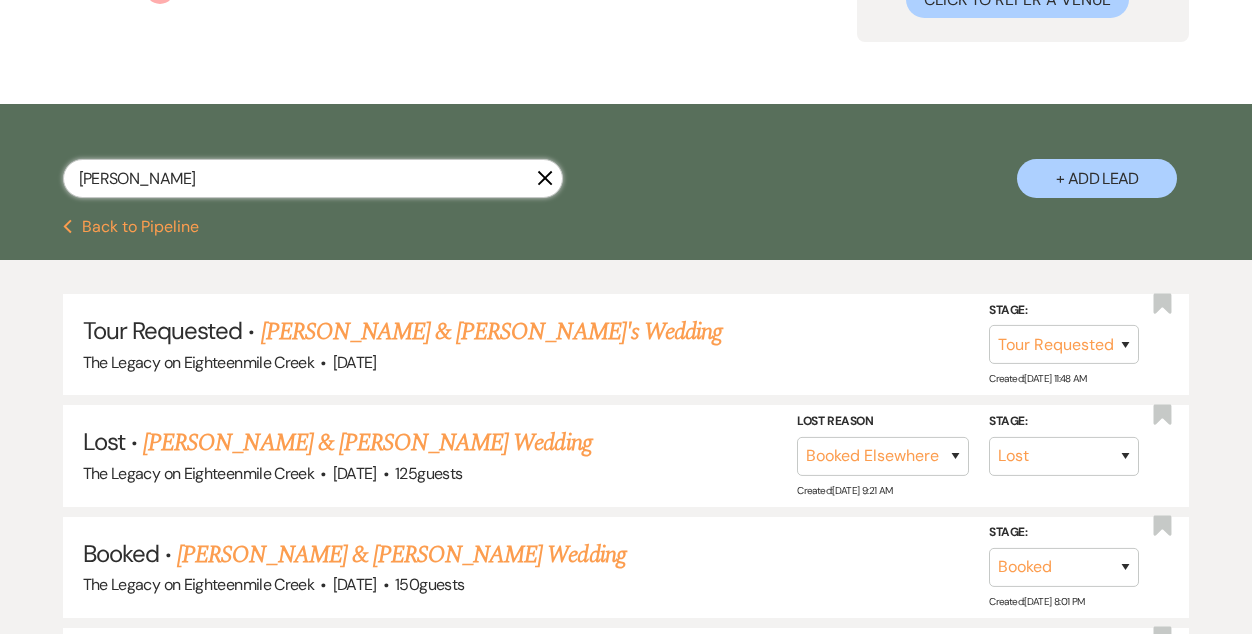 scroll, scrollTop: 228, scrollLeft: 0, axis: vertical 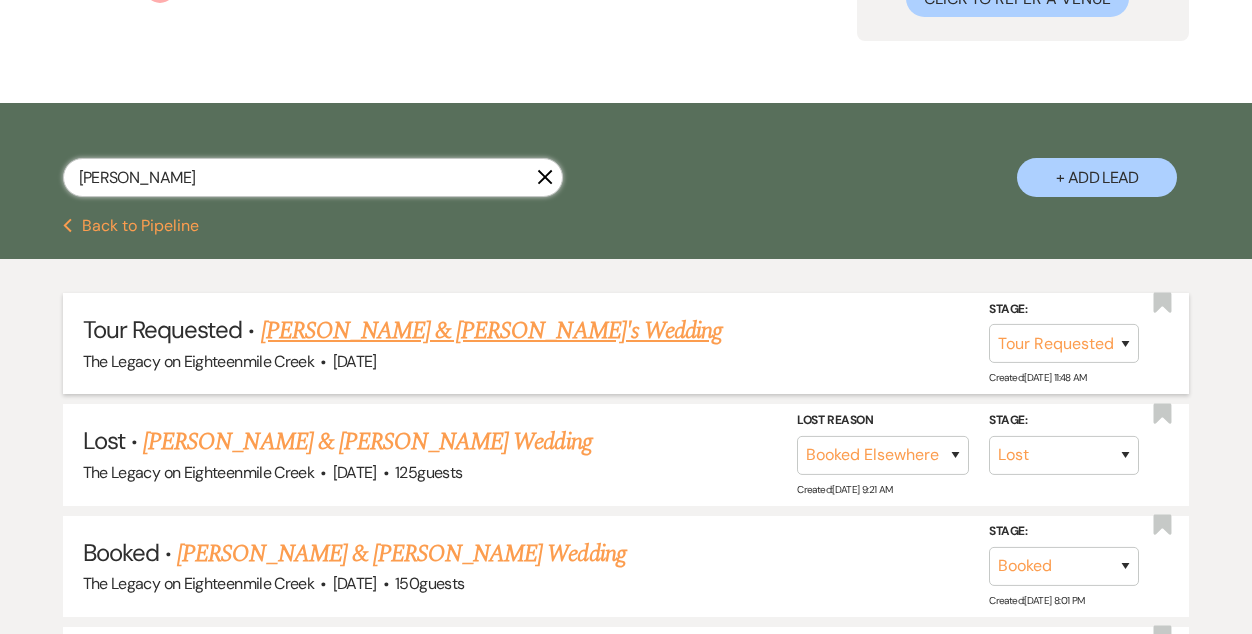 type on "[PERSON_NAME]" 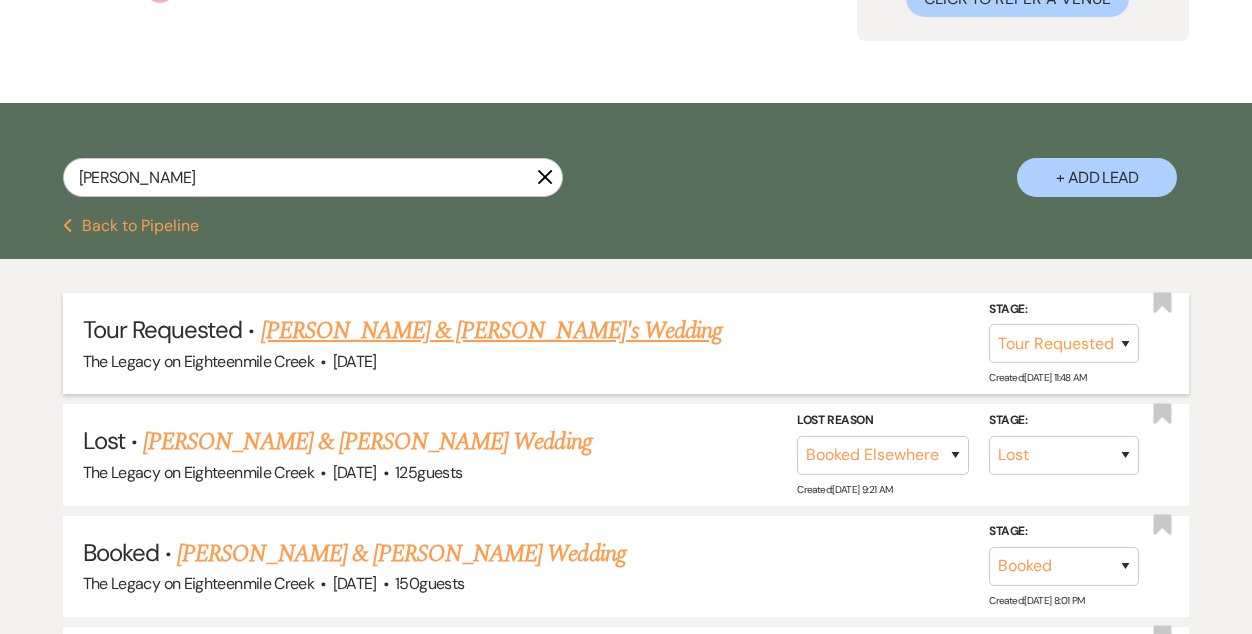 click on "[PERSON_NAME] & [PERSON_NAME]'s Wedding" at bounding box center (492, 331) 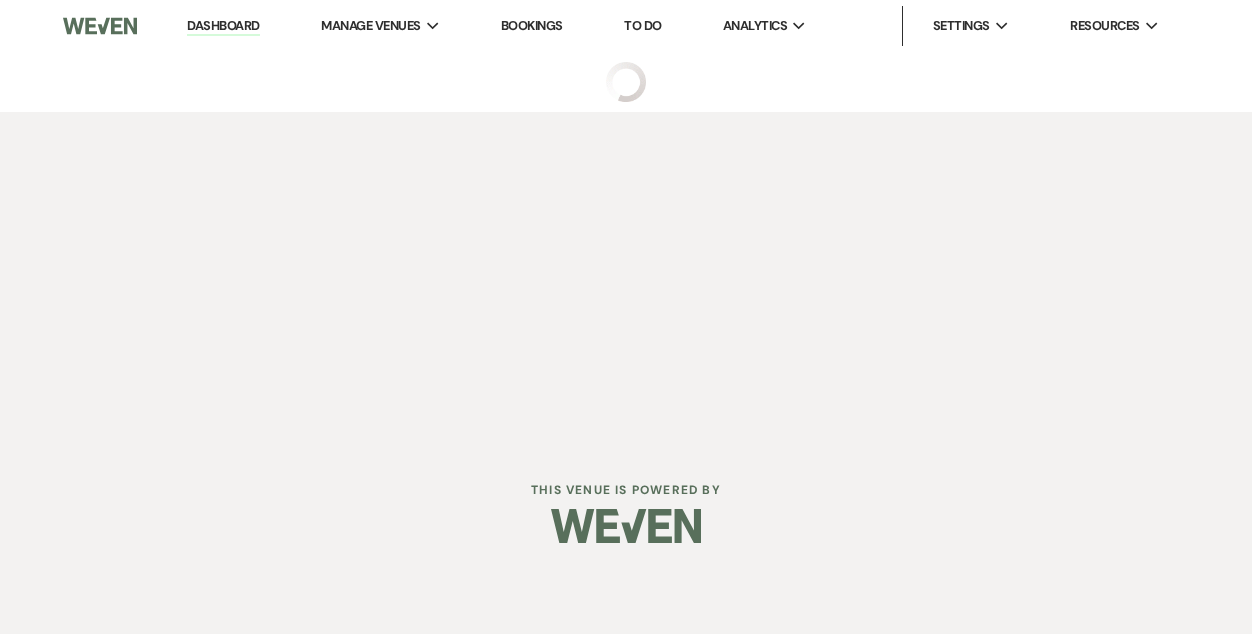 scroll, scrollTop: 0, scrollLeft: 0, axis: both 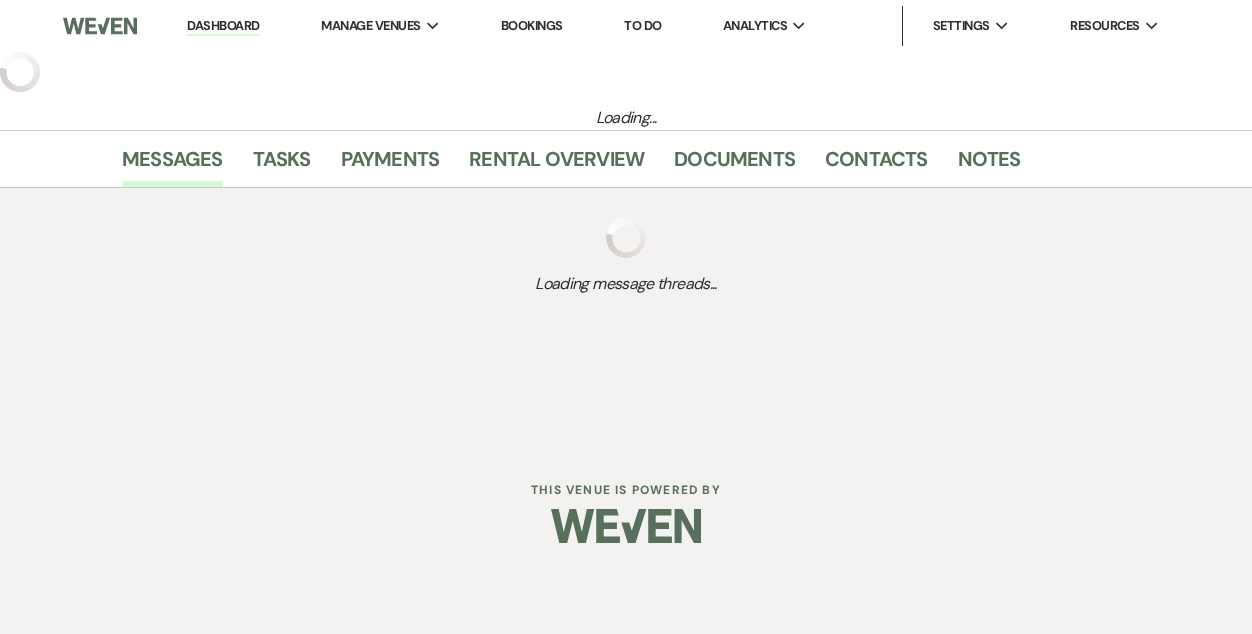 select on "2" 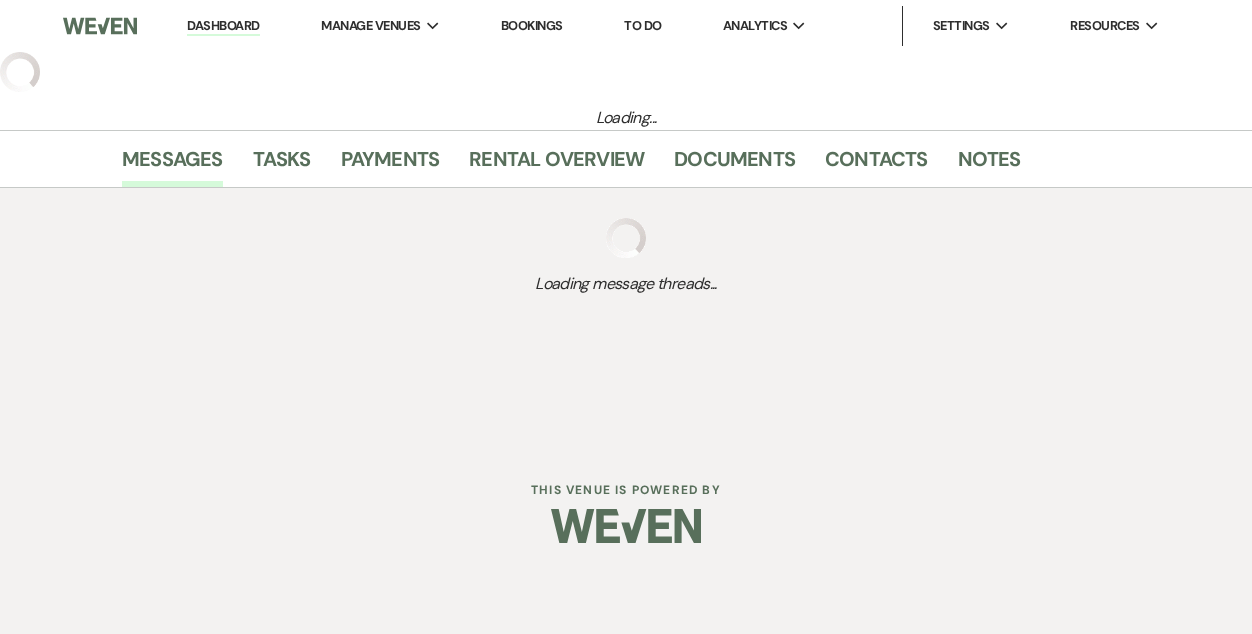 select on "5" 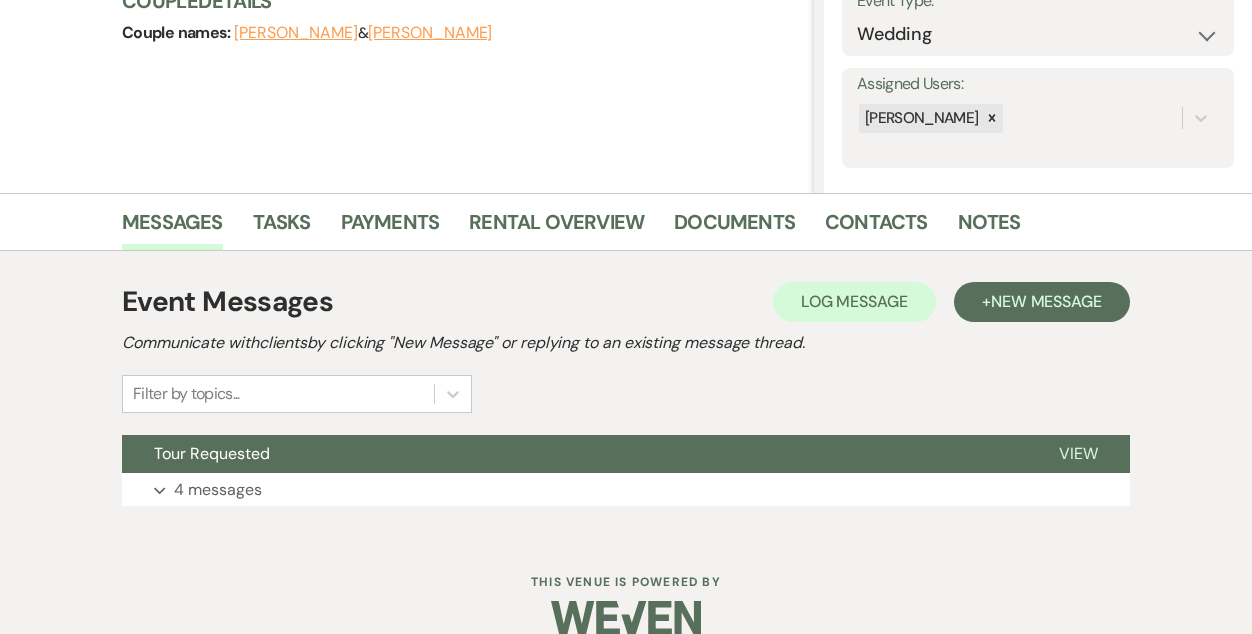 scroll, scrollTop: 317, scrollLeft: 0, axis: vertical 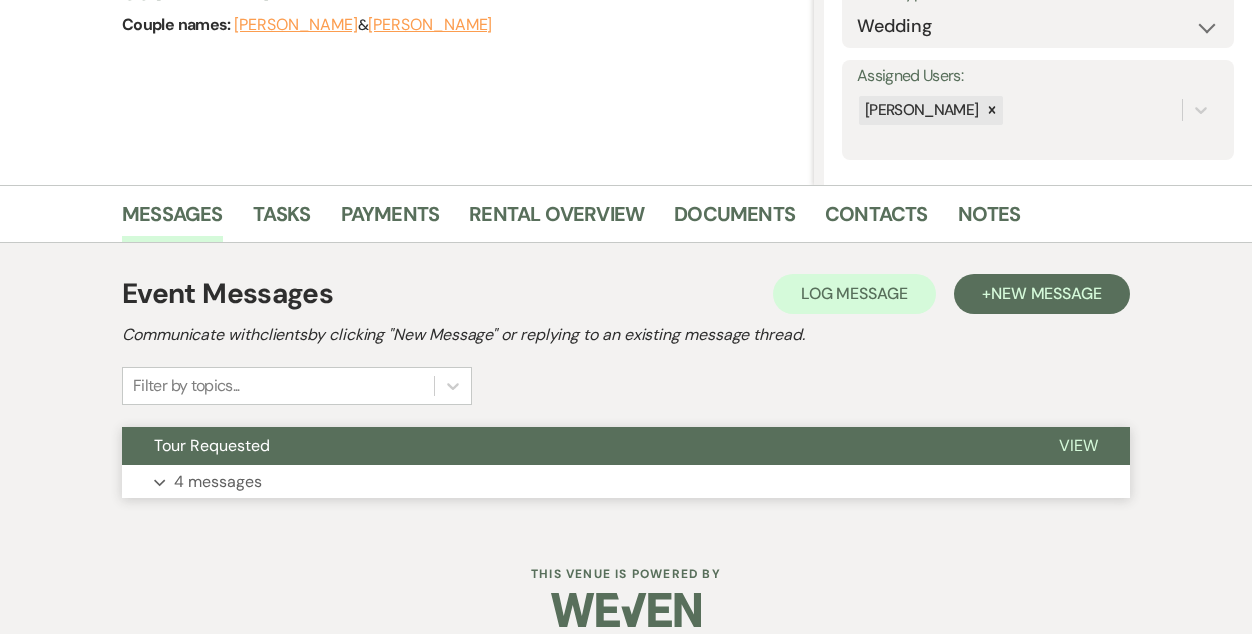 click on "Tour Requested" at bounding box center (574, 446) 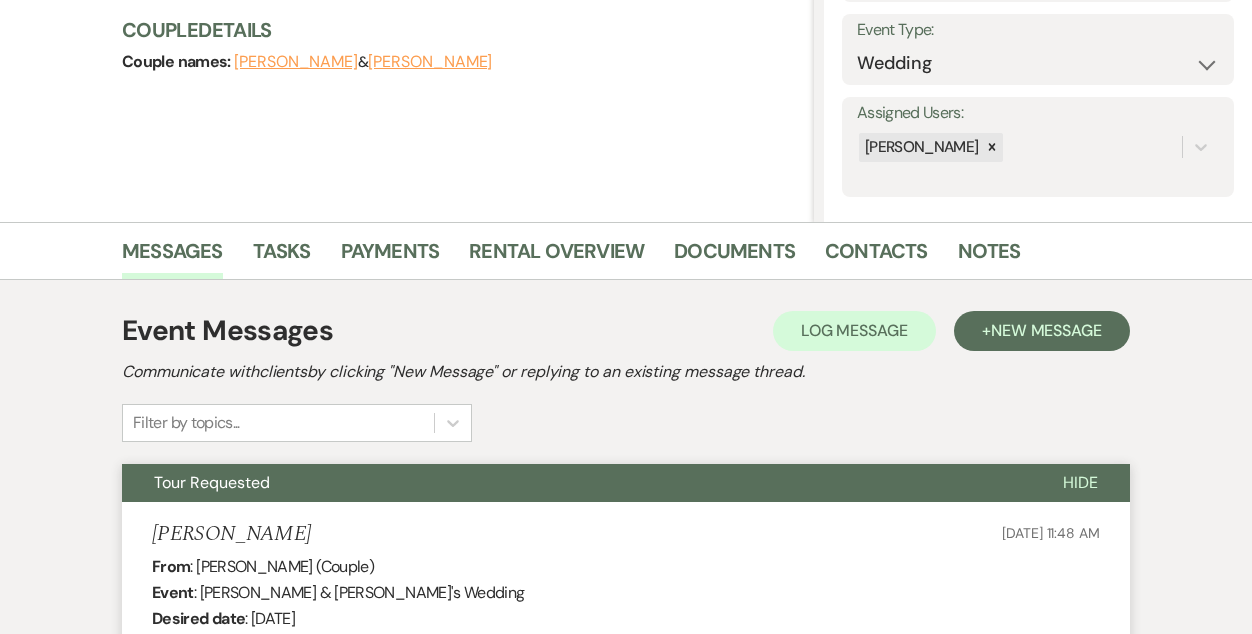 scroll, scrollTop: 281, scrollLeft: 0, axis: vertical 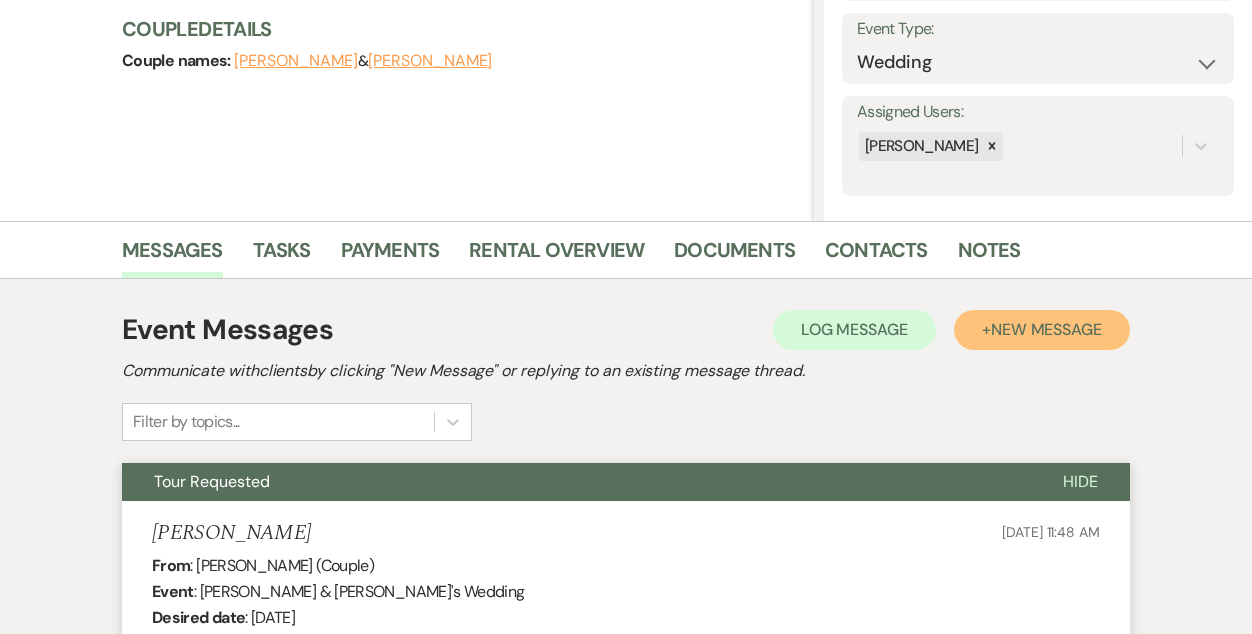 click on "New Message" at bounding box center [1046, 329] 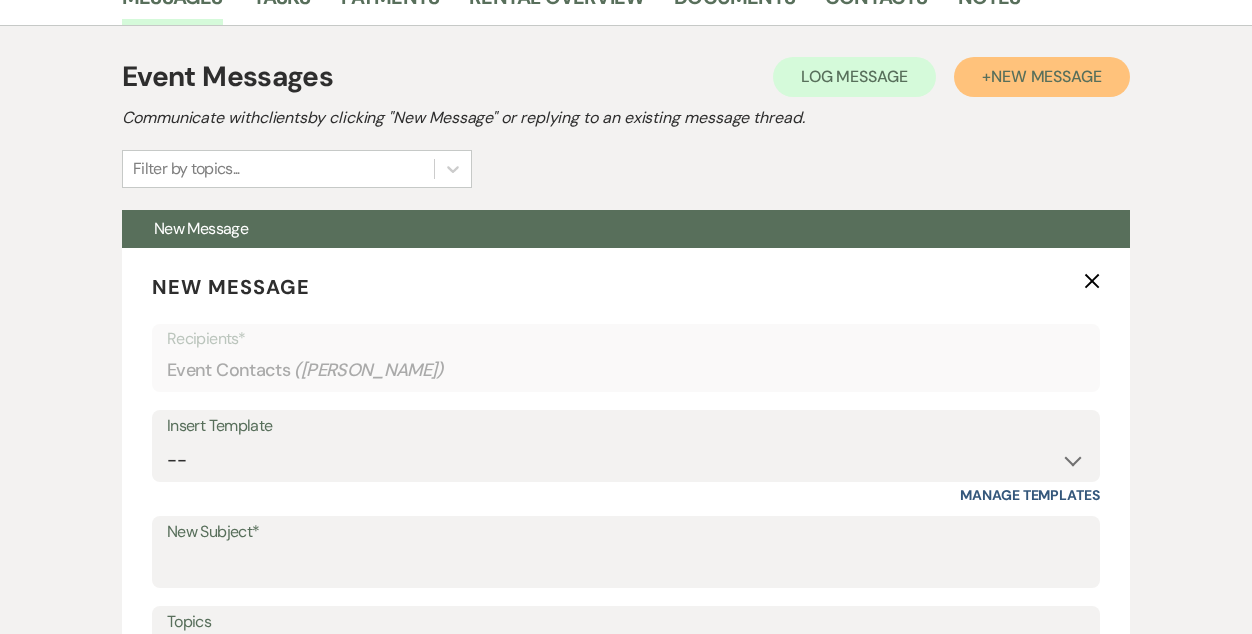 scroll, scrollTop: 542, scrollLeft: 0, axis: vertical 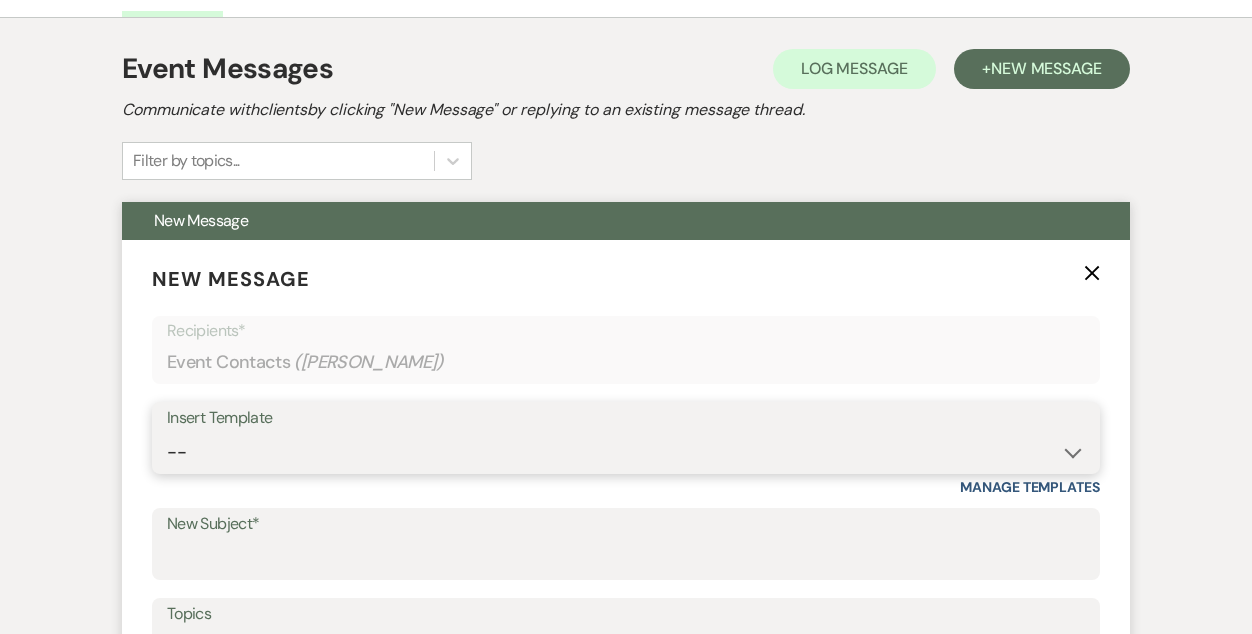 click on "-- Inquiry Follow Up- Just checking in :)  Tour Date/Time Confirmation Proposal Attached Planning Portal Introduction ACH link - Date Reservation Payment Missing Vendors - [DATE] Confirming your tour coming up Pricing/Bar/Food Packages with Tour Request Booked Couples Invite Legacy Vendor List Planning Session Sign up [DATE] set up for [DATE] wedding  Calendly Legacy Tour Request Response Non-Wedding Event Information with tour request ACH link - First payment Layout Tool Link Ceremony Rehearsal Calendar Event Insurance [PHONE_NUMBER] Out Phone Call Decor Den Website Page Link ACH link - Final payment Follow up after tour- more information Missed tour Wedding Coordinator Intro Google Review Vendor Open House Past Tour Follow up Past inqury/request follow up 2nd Planning sign up reminder Open House 2025 Post Wedding Feedback 1st Planning Session Sign up Reminder Wrong Ceremony Rehearsal Sign Up Time March special  Day of Coordinating Info & Agreement Meet your Coordinator.... [PERSON_NAME]" at bounding box center [626, 452] 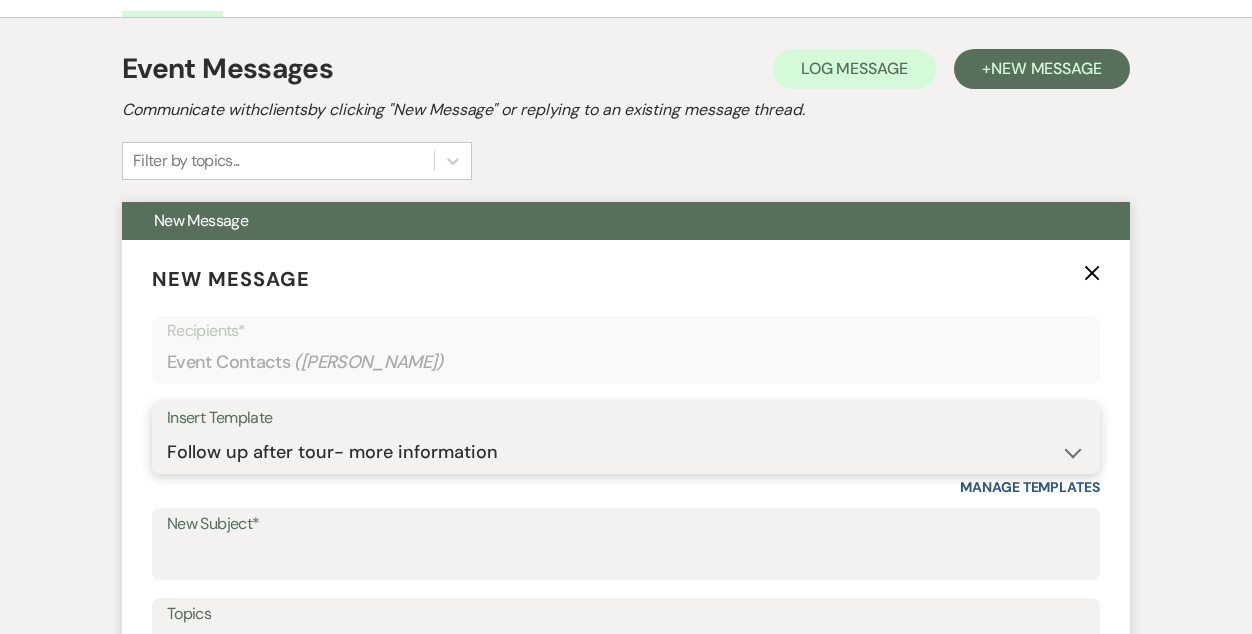 type on "GREAT TO MEET YOU!" 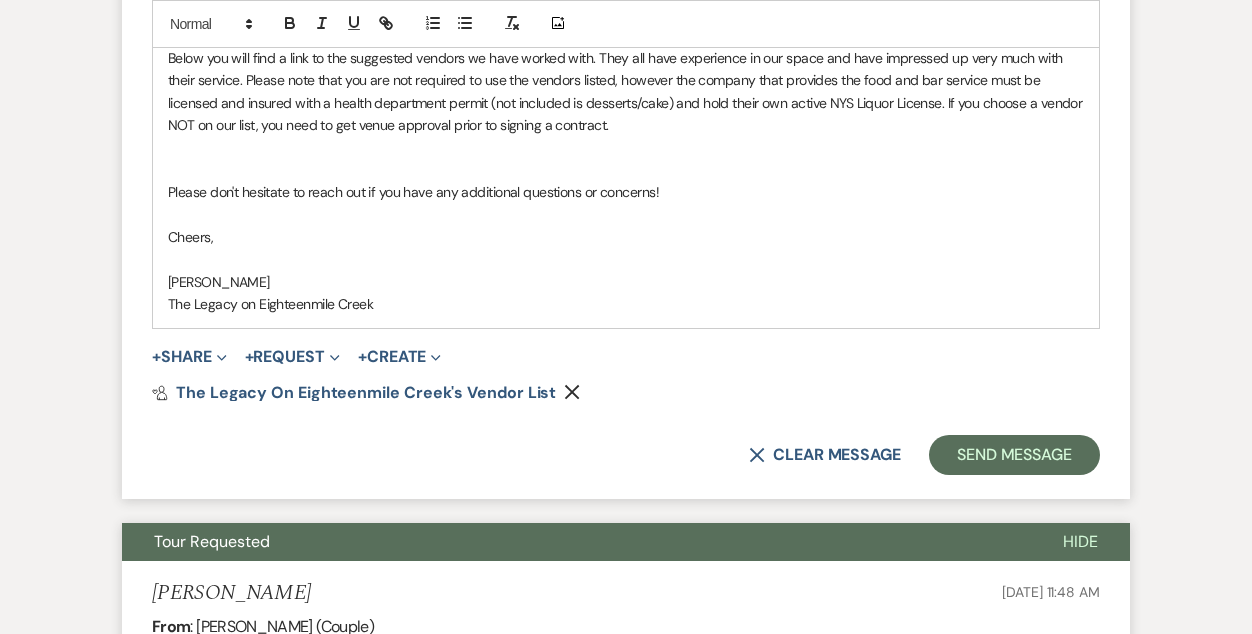 scroll, scrollTop: 1708, scrollLeft: 0, axis: vertical 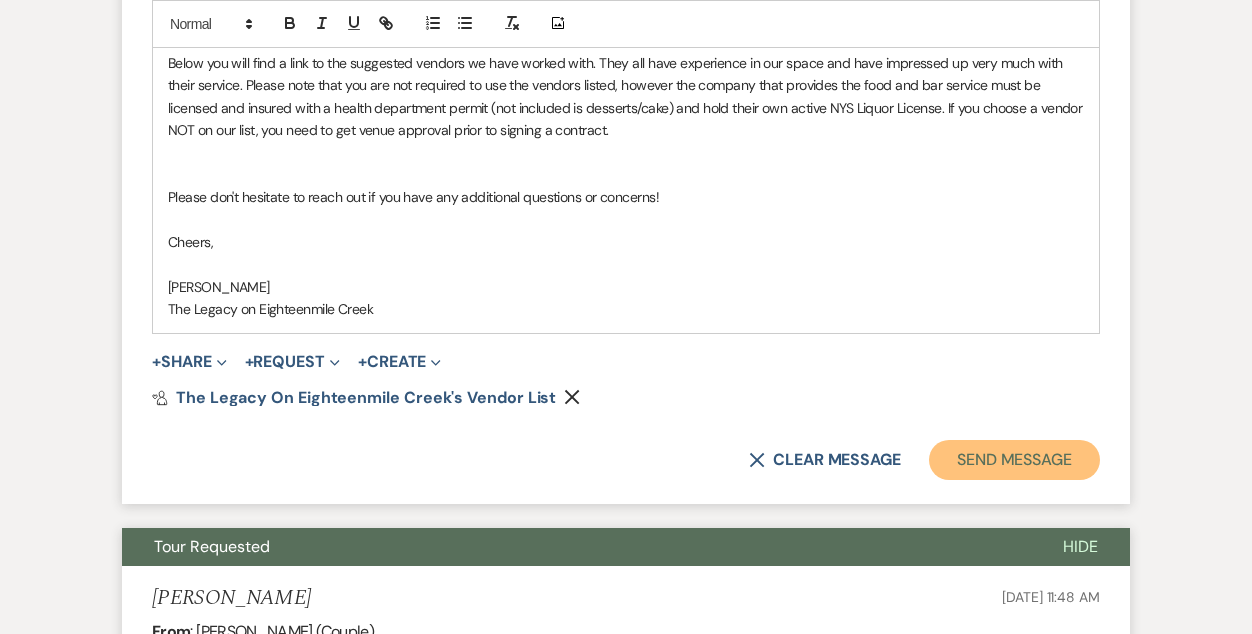 click on "Send Message" at bounding box center (1014, 460) 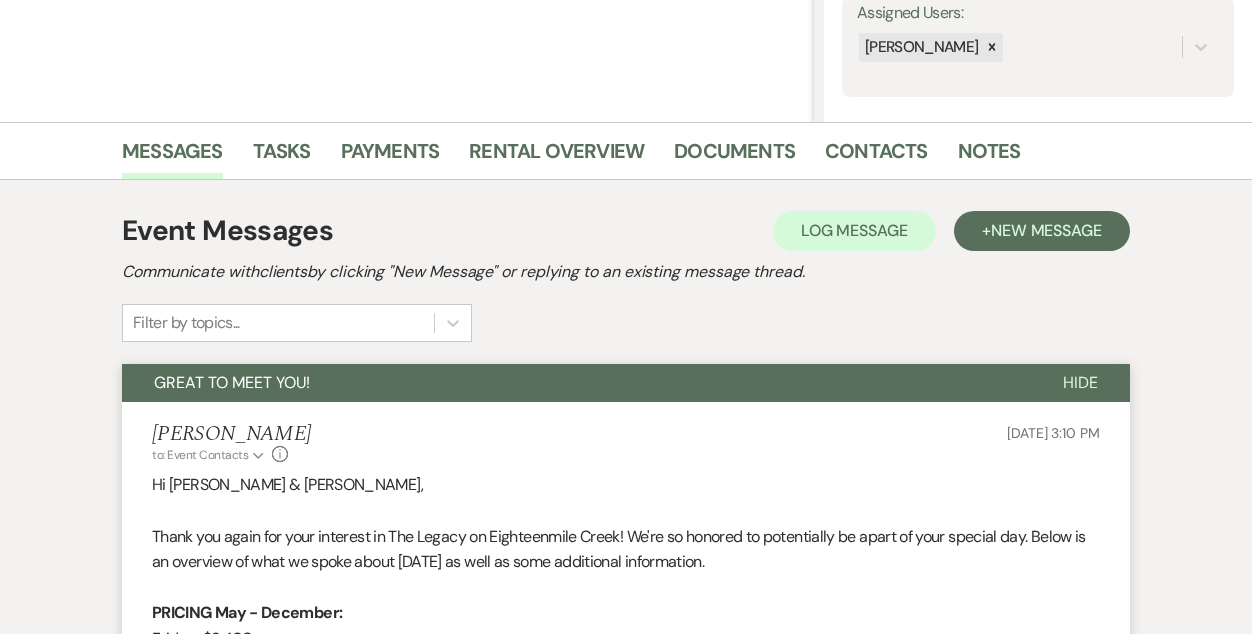scroll, scrollTop: 0, scrollLeft: 0, axis: both 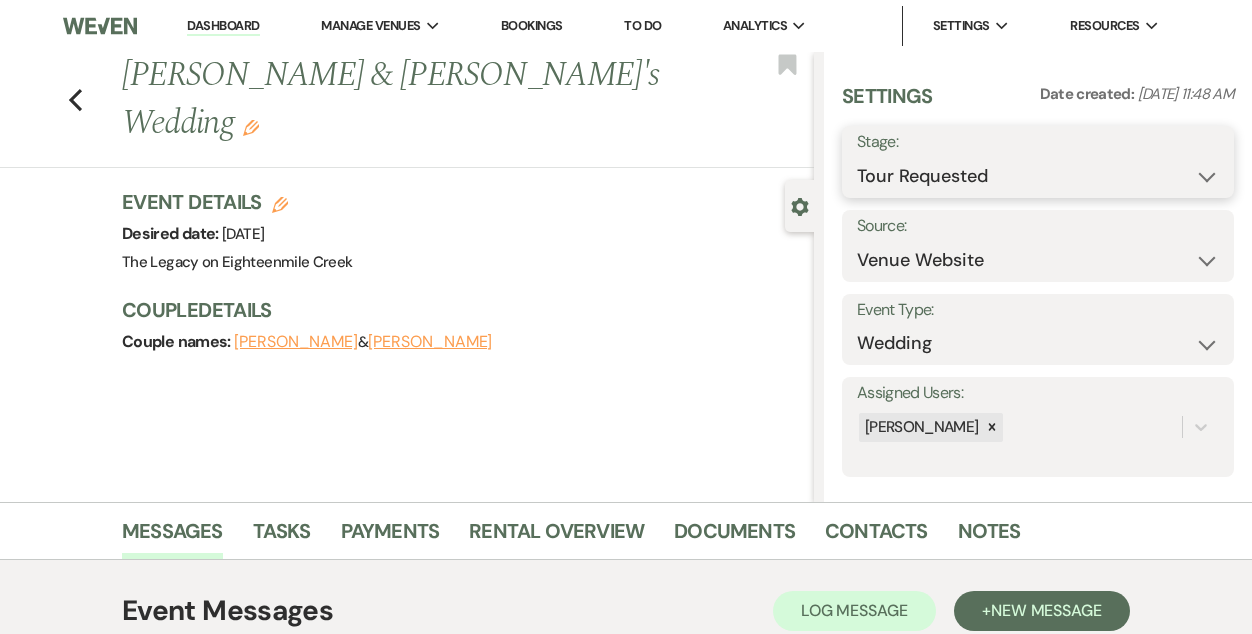 click on "Inquiry Follow Up Tour Requested Tour Confirmed Toured Proposal Sent Booked Lost" at bounding box center [1038, 176] 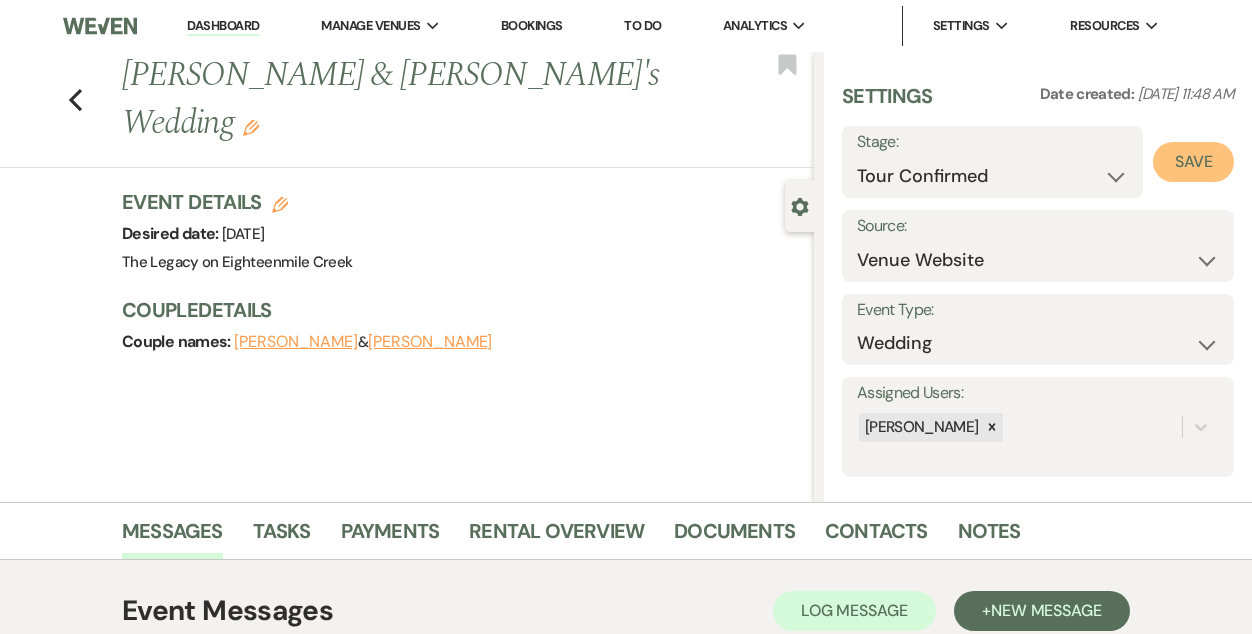 click on "Save" at bounding box center (1193, 162) 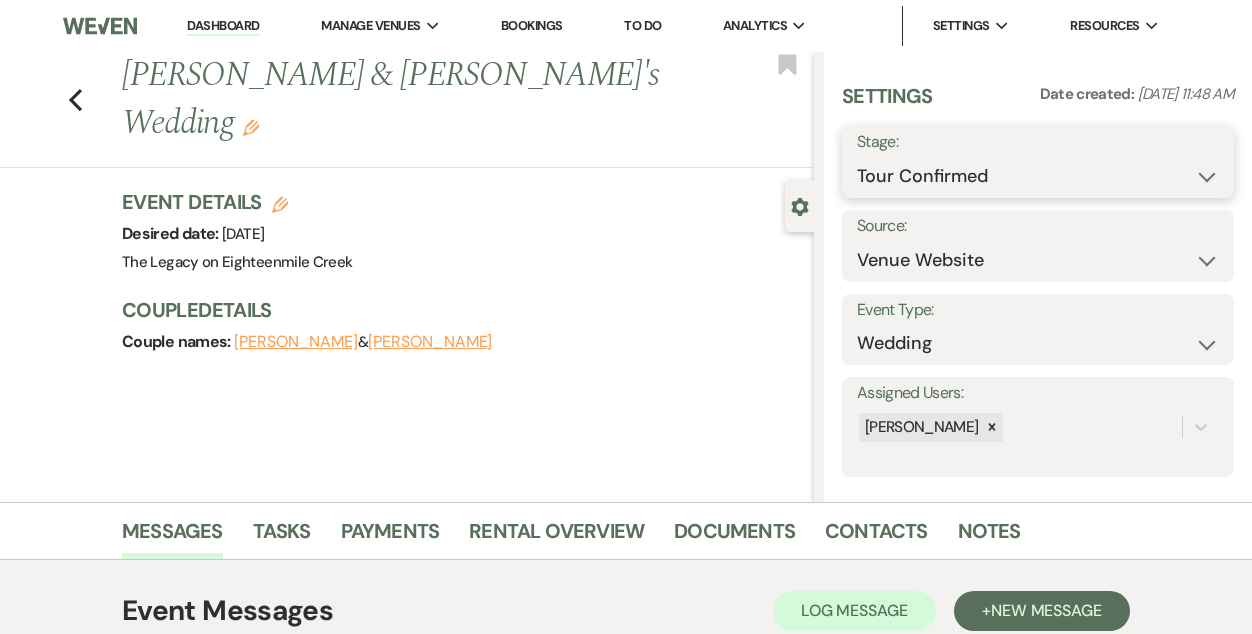 click on "Inquiry Follow Up Tour Requested Tour Confirmed Toured Proposal Sent Booked Lost" at bounding box center [1038, 176] 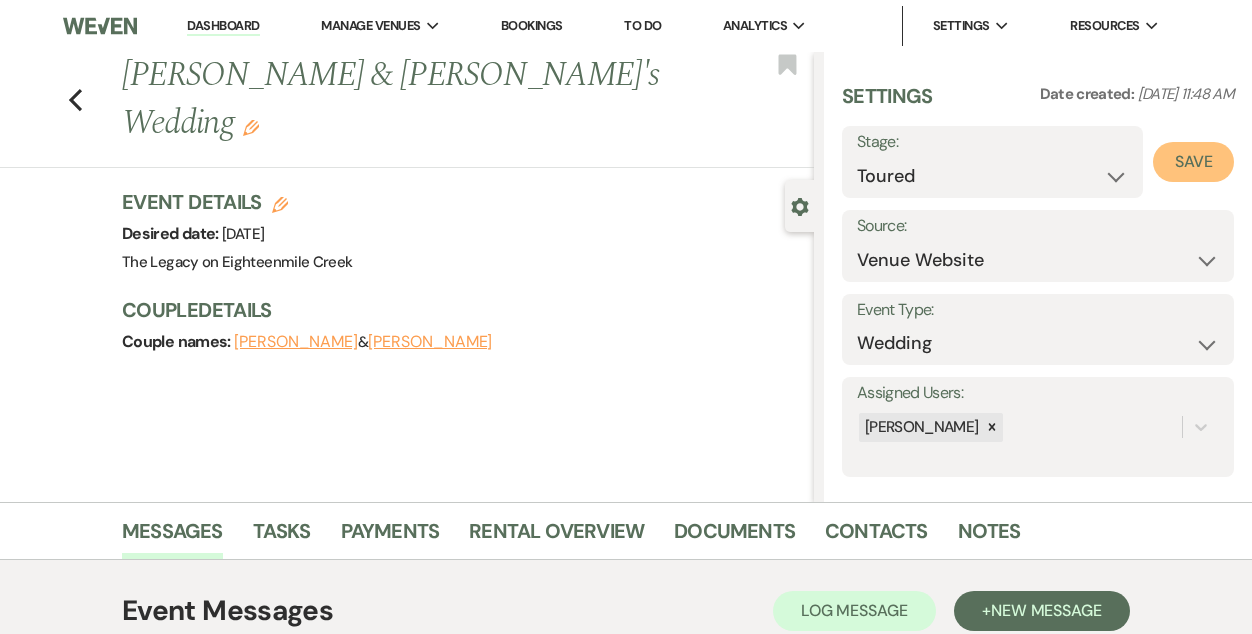 click on "Save" at bounding box center (1193, 162) 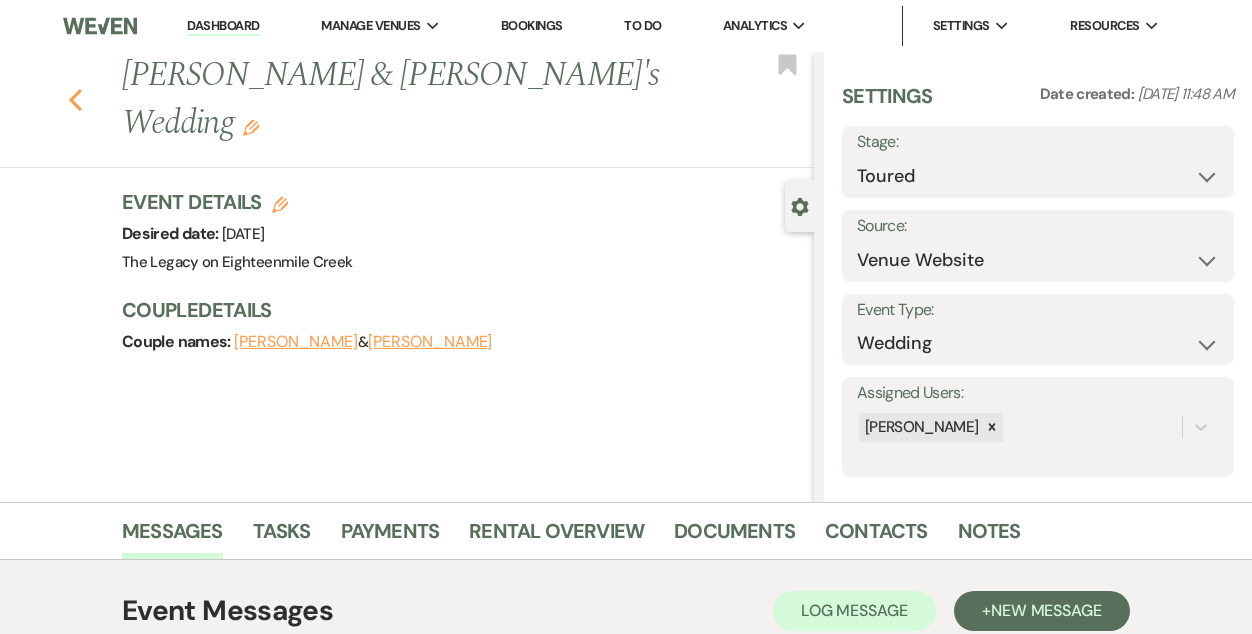 click on "Previous" 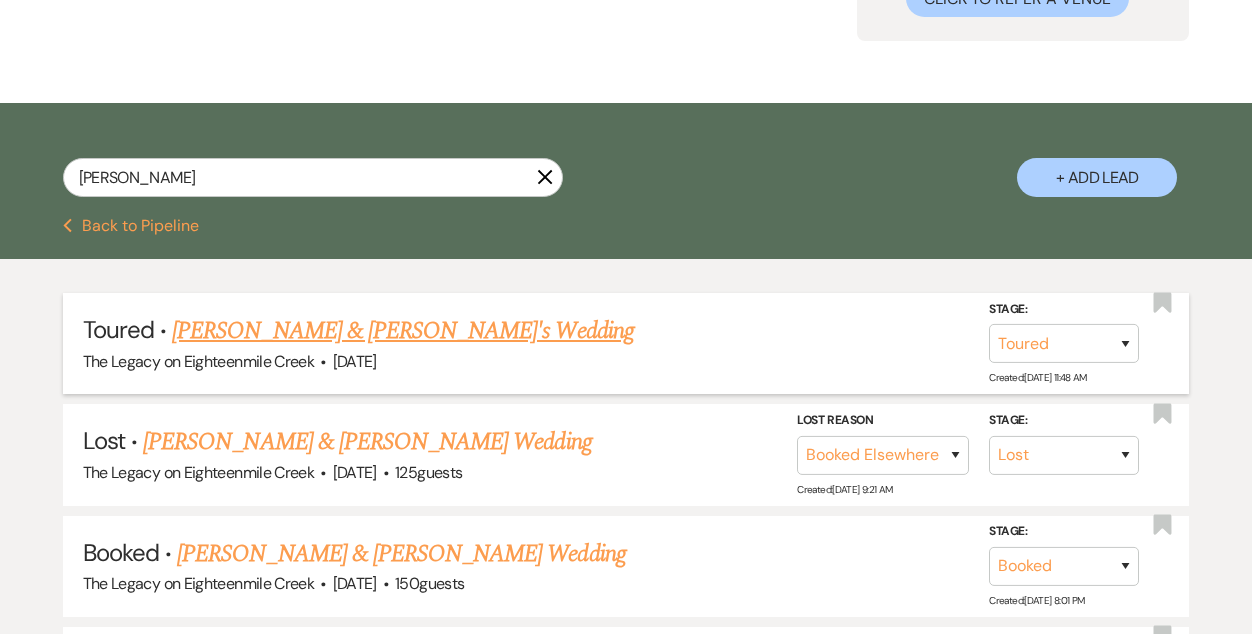 scroll, scrollTop: 0, scrollLeft: 0, axis: both 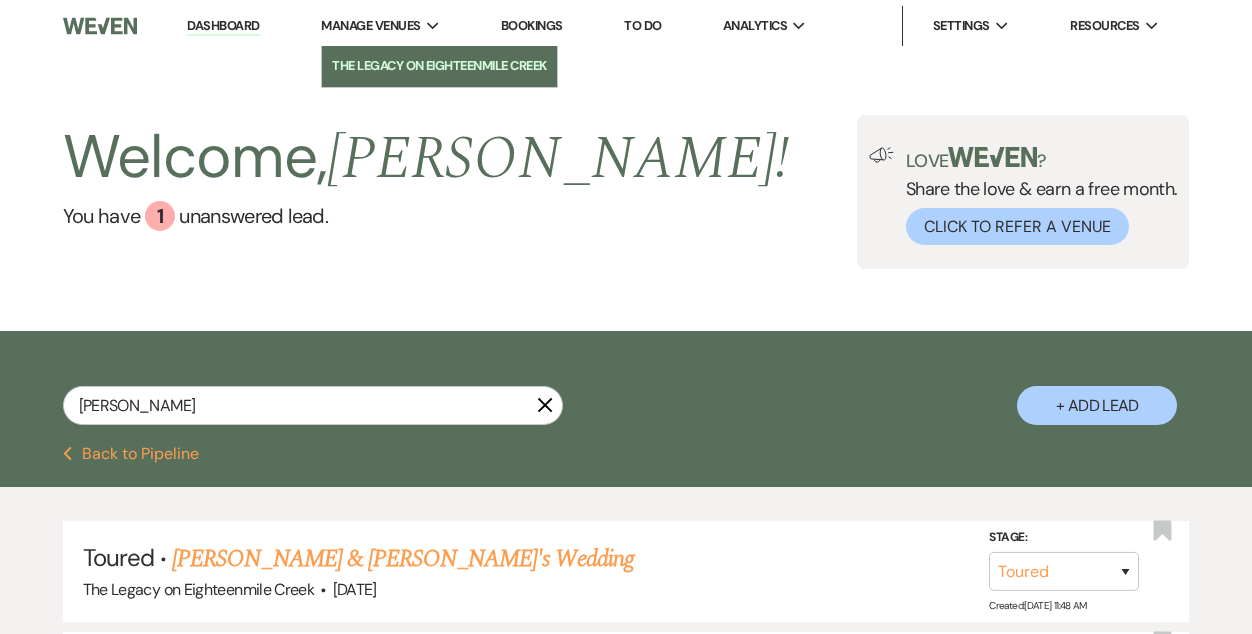 click on "The Legacy on Eighteenmile Creek" at bounding box center (439, 66) 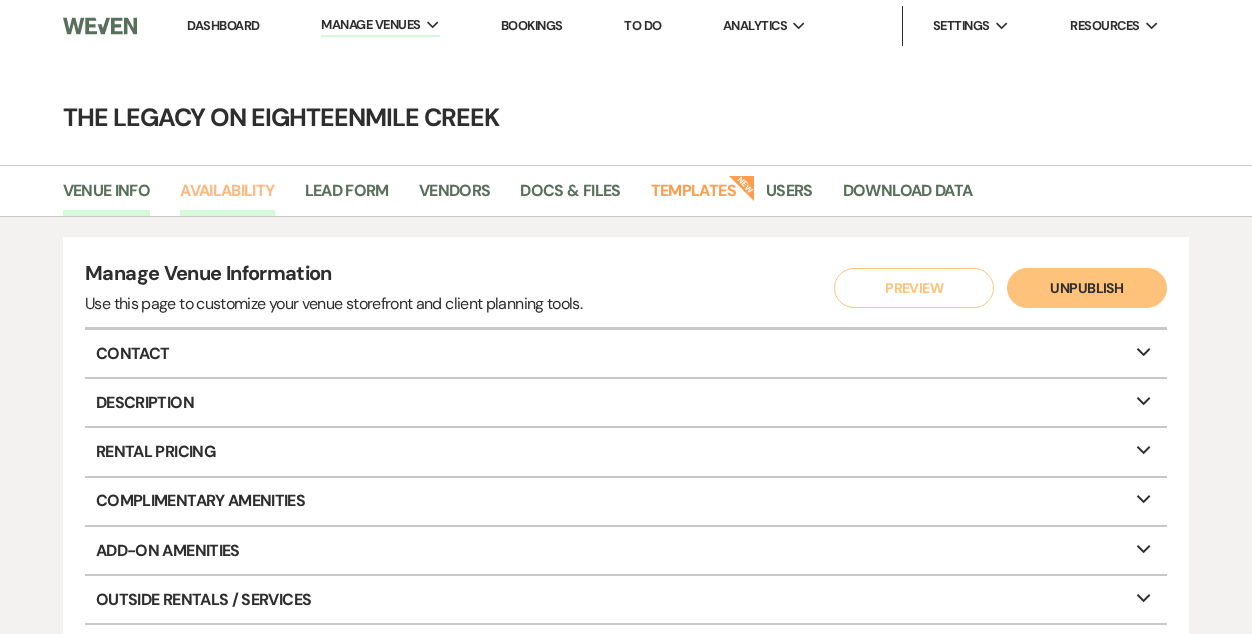 click on "Availability" at bounding box center [227, 197] 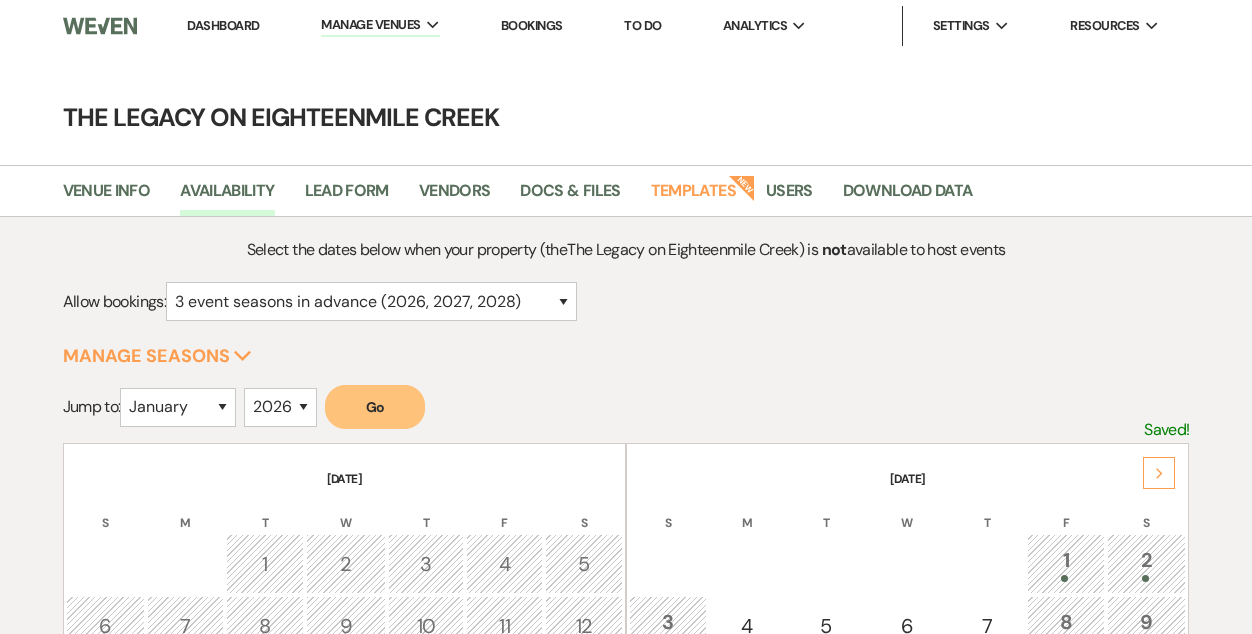 click on "Go" at bounding box center (375, 407) 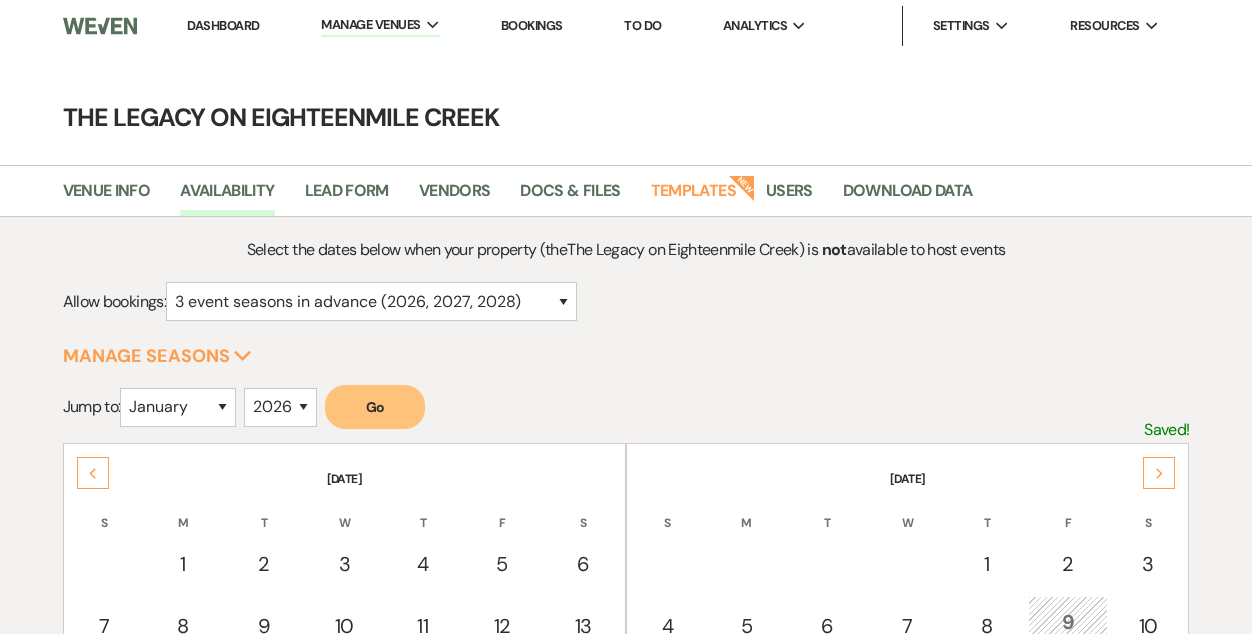 click on "Next" 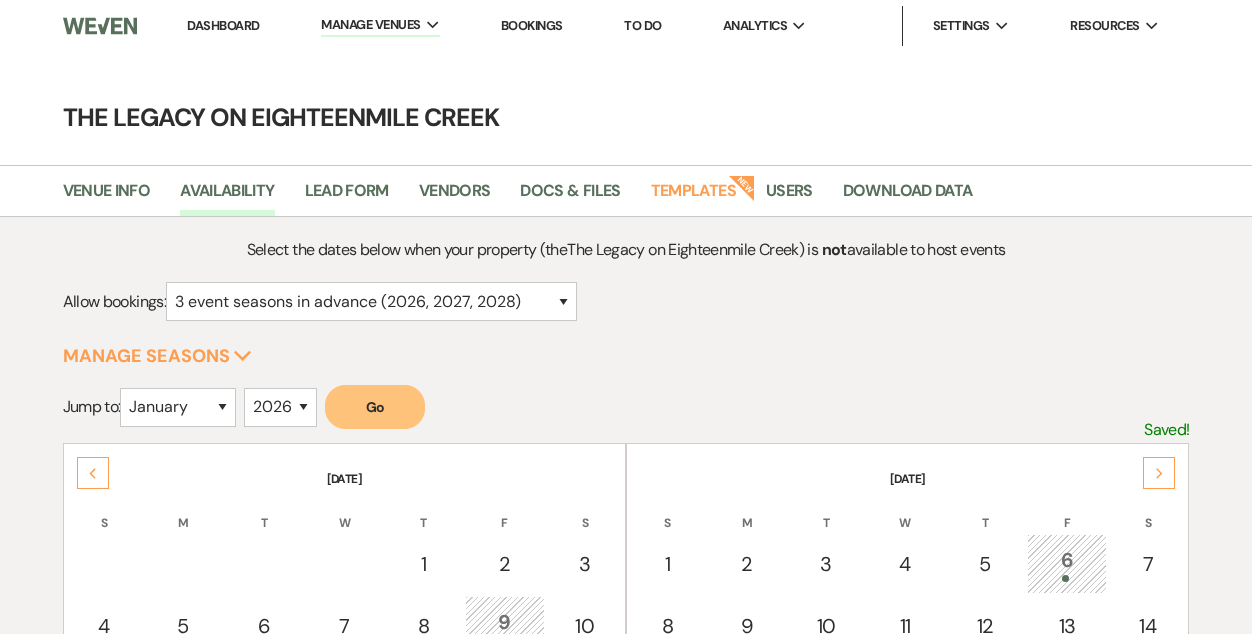 click on "Next" 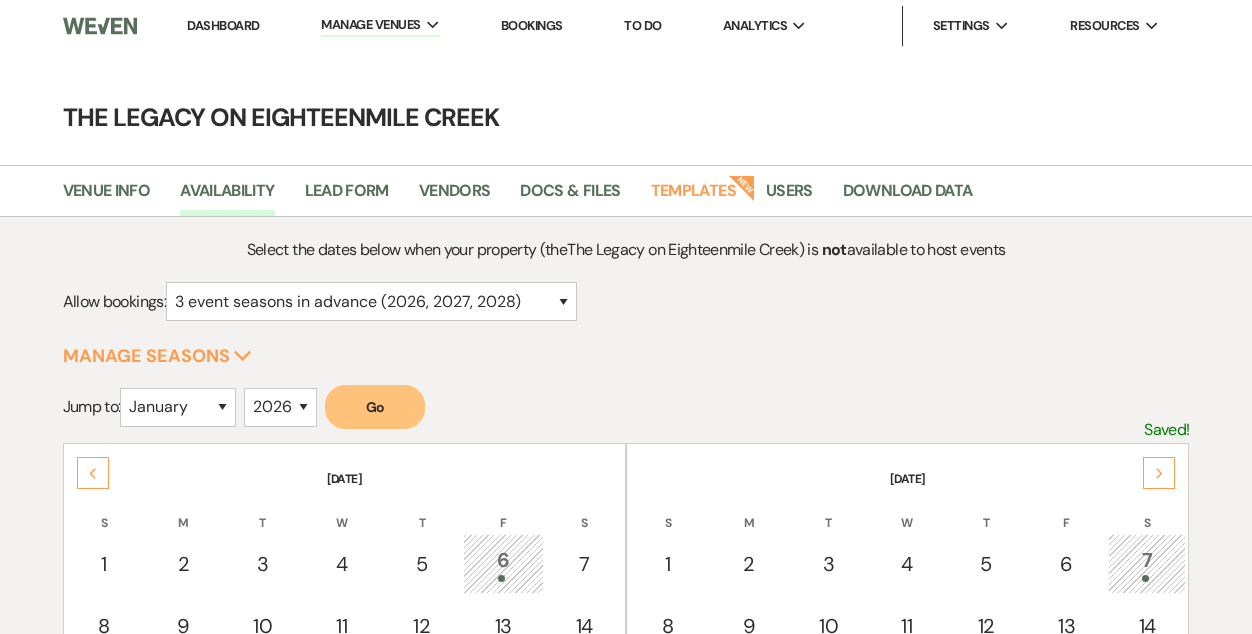 click on "Next" 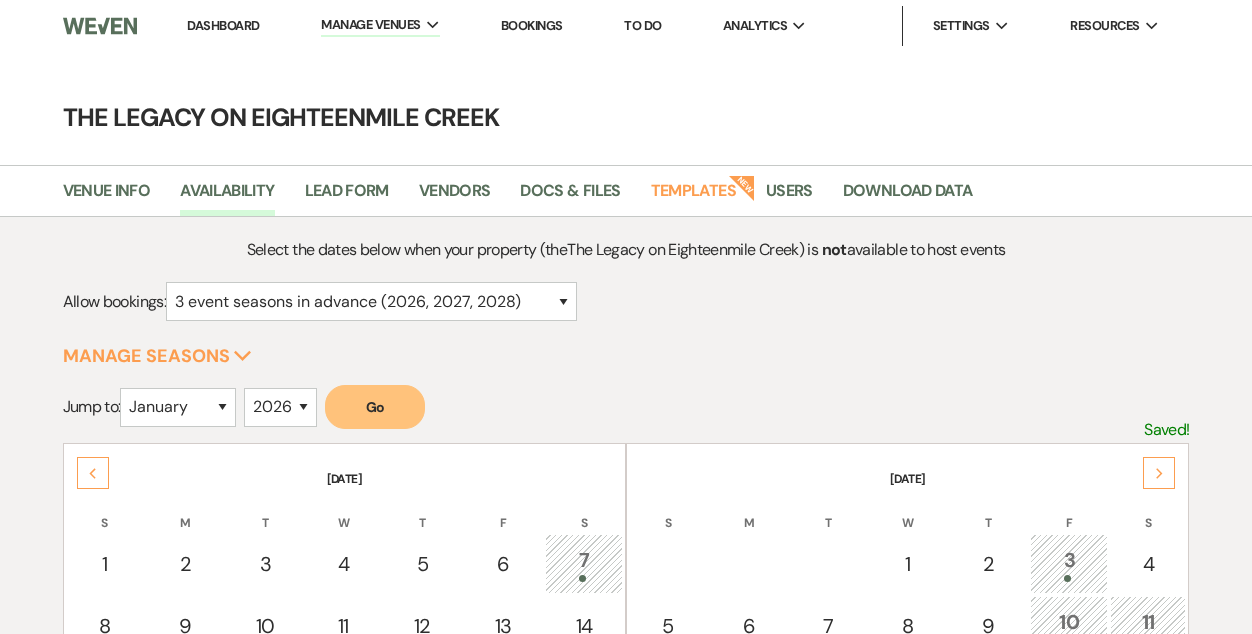 click on "Next" 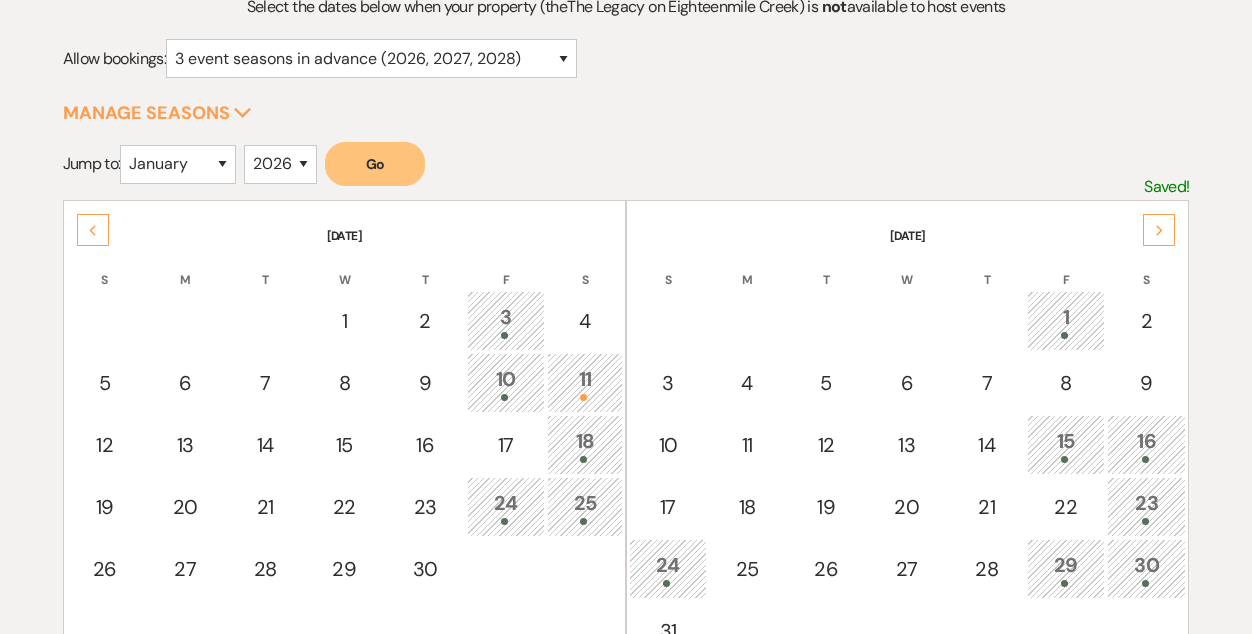 scroll, scrollTop: 241, scrollLeft: 0, axis: vertical 